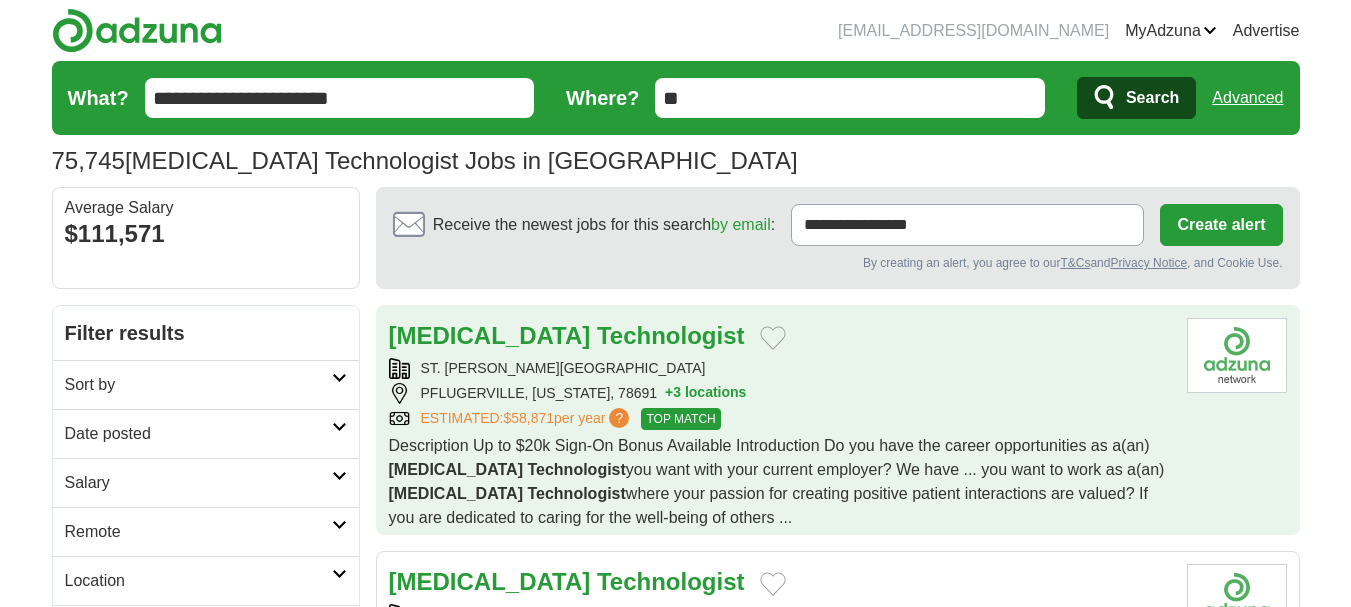 scroll, scrollTop: 200, scrollLeft: 0, axis: vertical 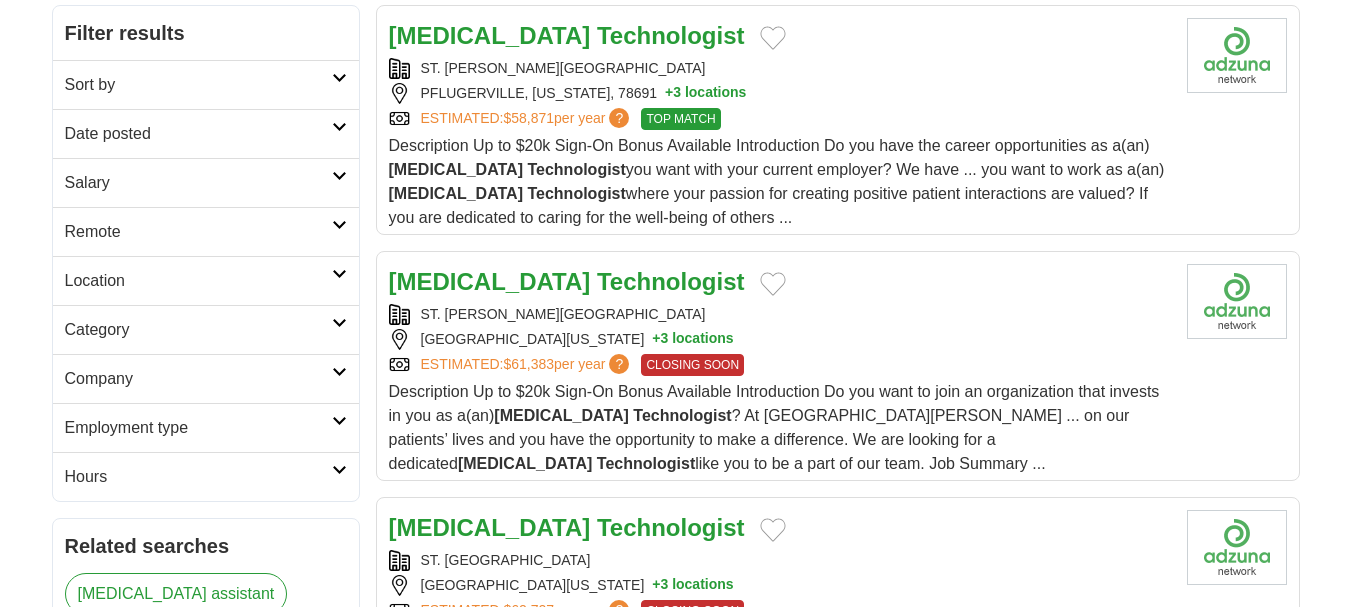 click on "Location" at bounding box center [198, 281] 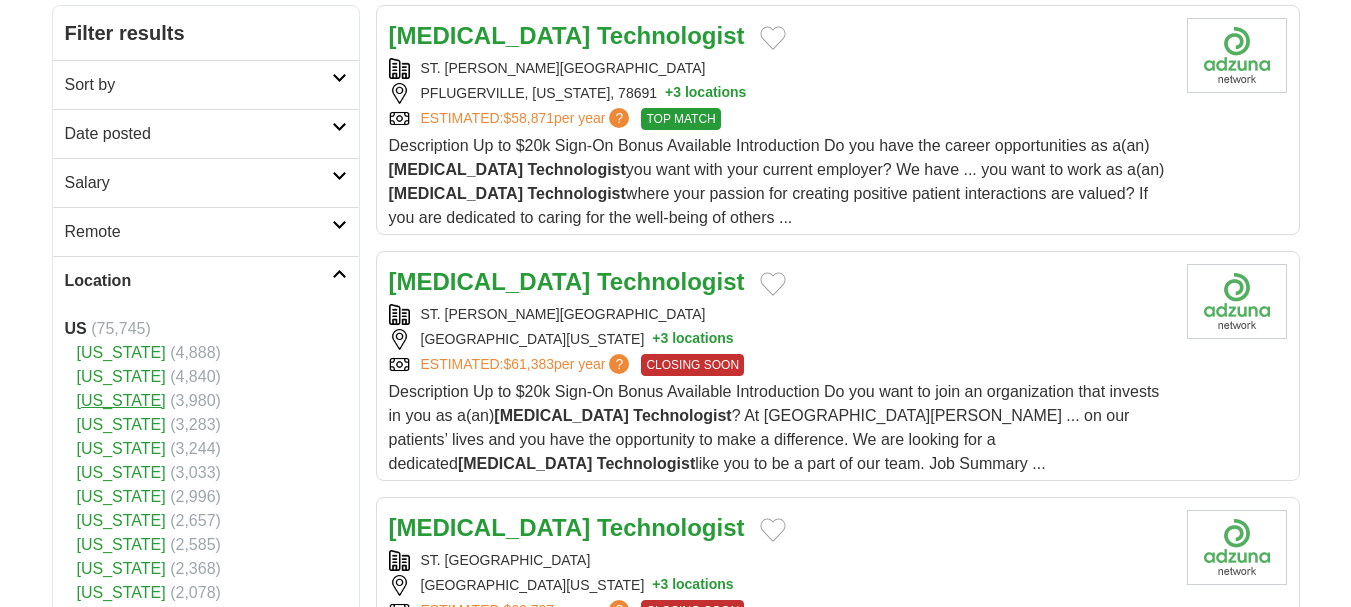 click on "[US_STATE]" at bounding box center [121, 400] 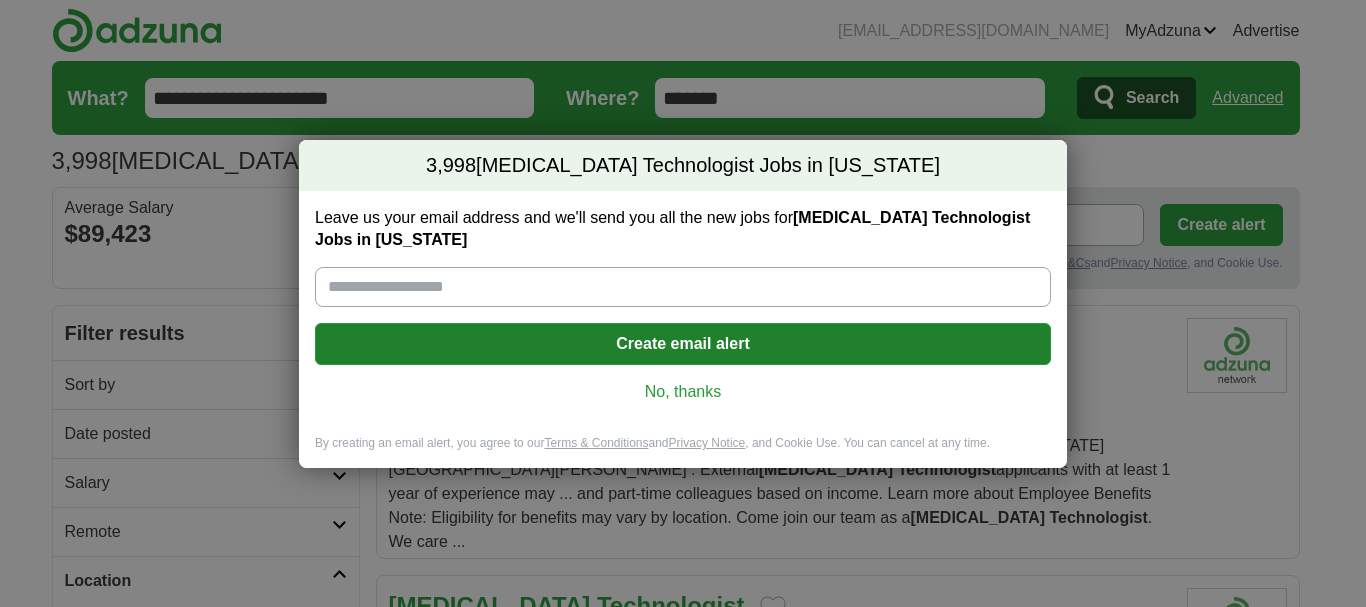 scroll, scrollTop: 0, scrollLeft: 0, axis: both 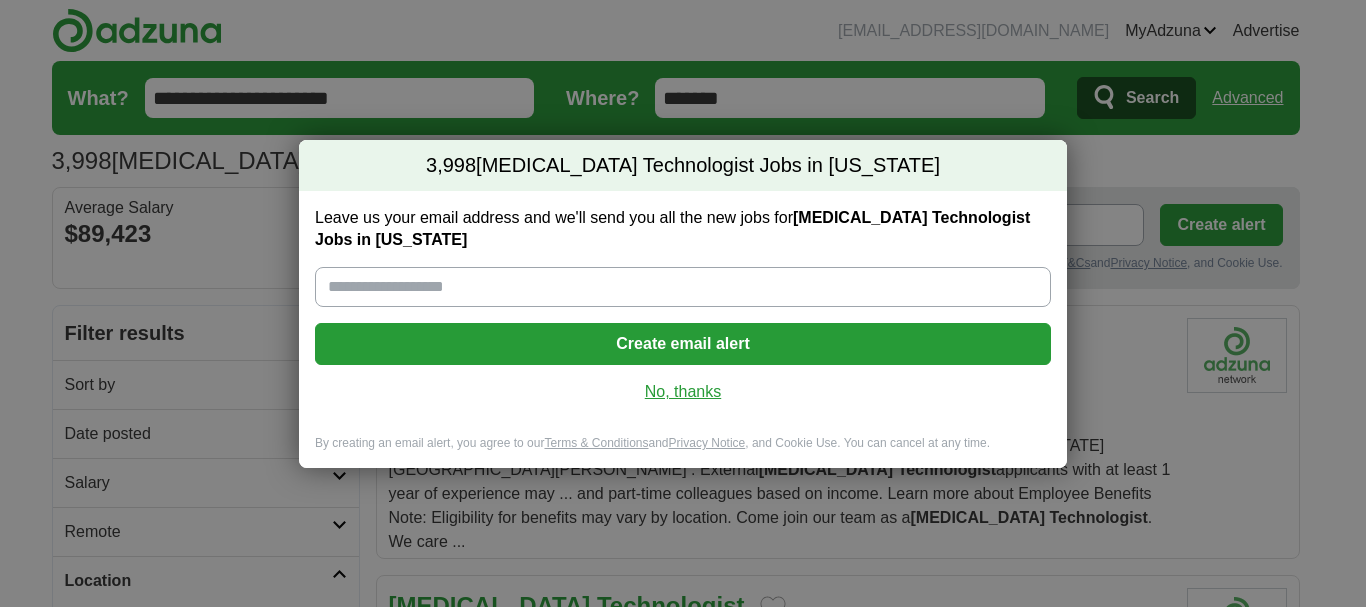 click on "No, thanks" at bounding box center [683, 392] 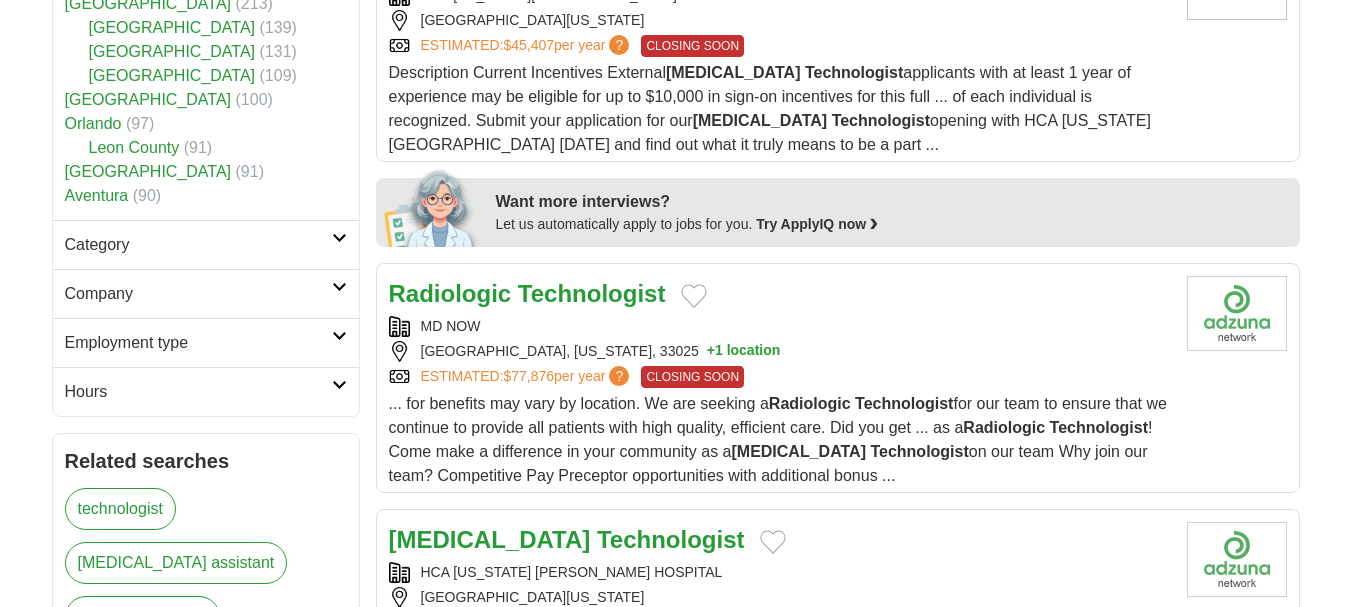 scroll, scrollTop: 900, scrollLeft: 0, axis: vertical 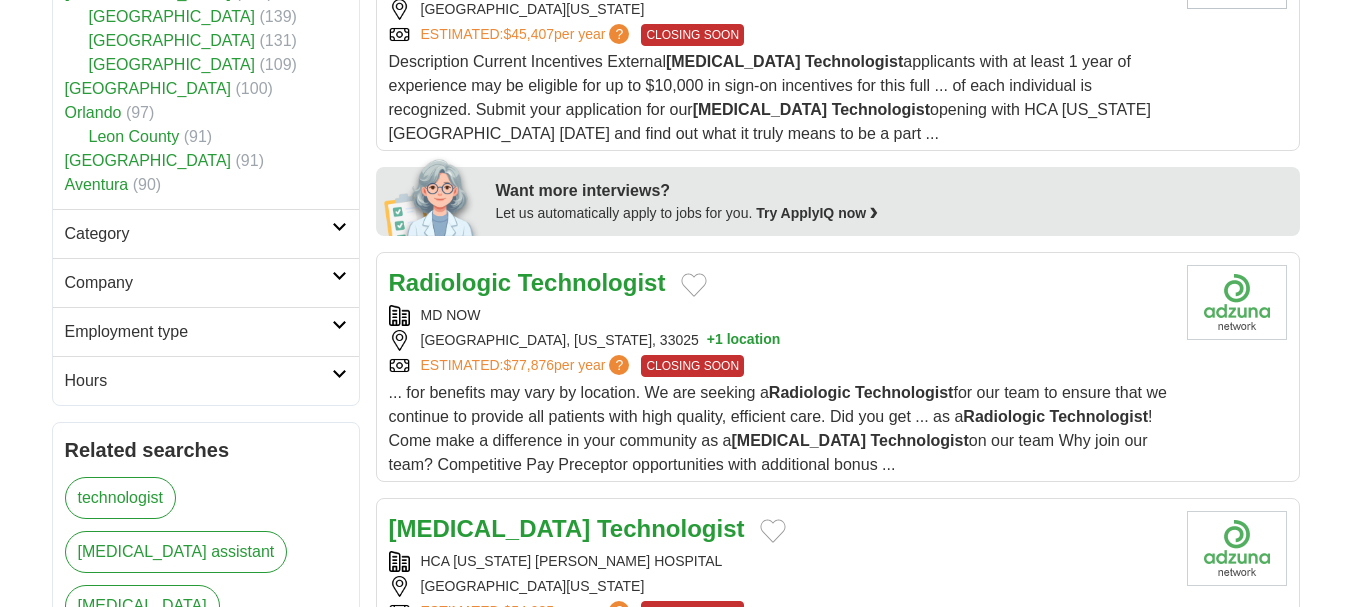 click on "Category" at bounding box center [198, 234] 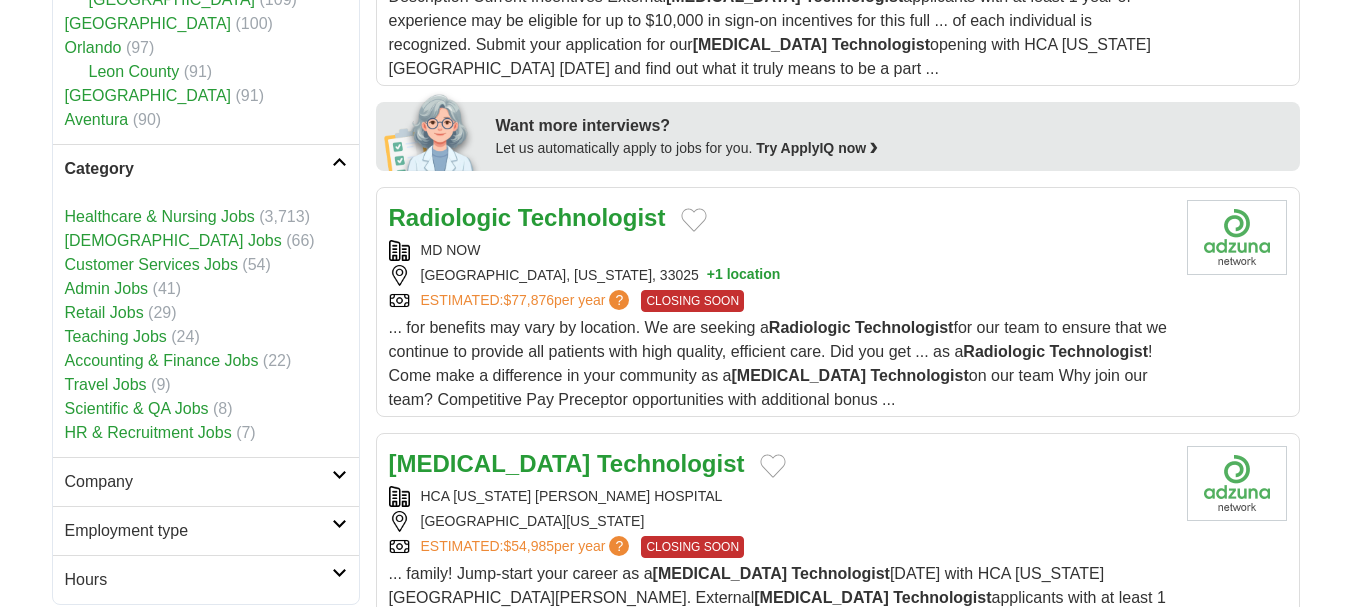scroll, scrollTop: 1000, scrollLeft: 0, axis: vertical 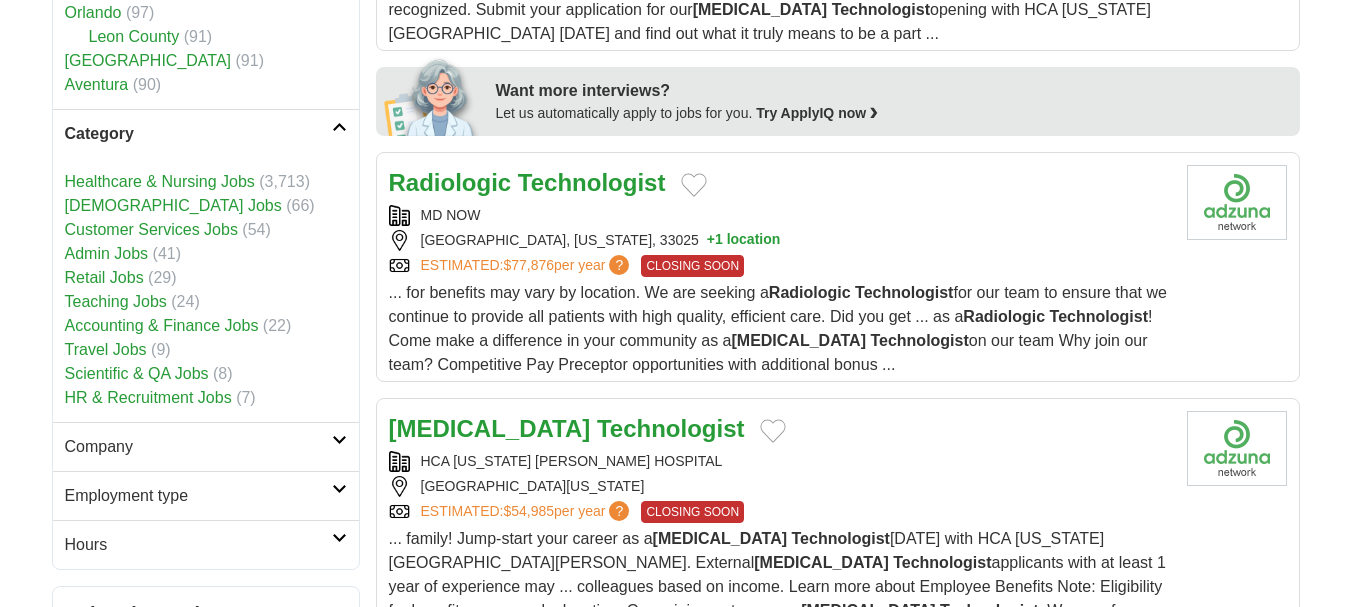 click on "Company" at bounding box center [198, 447] 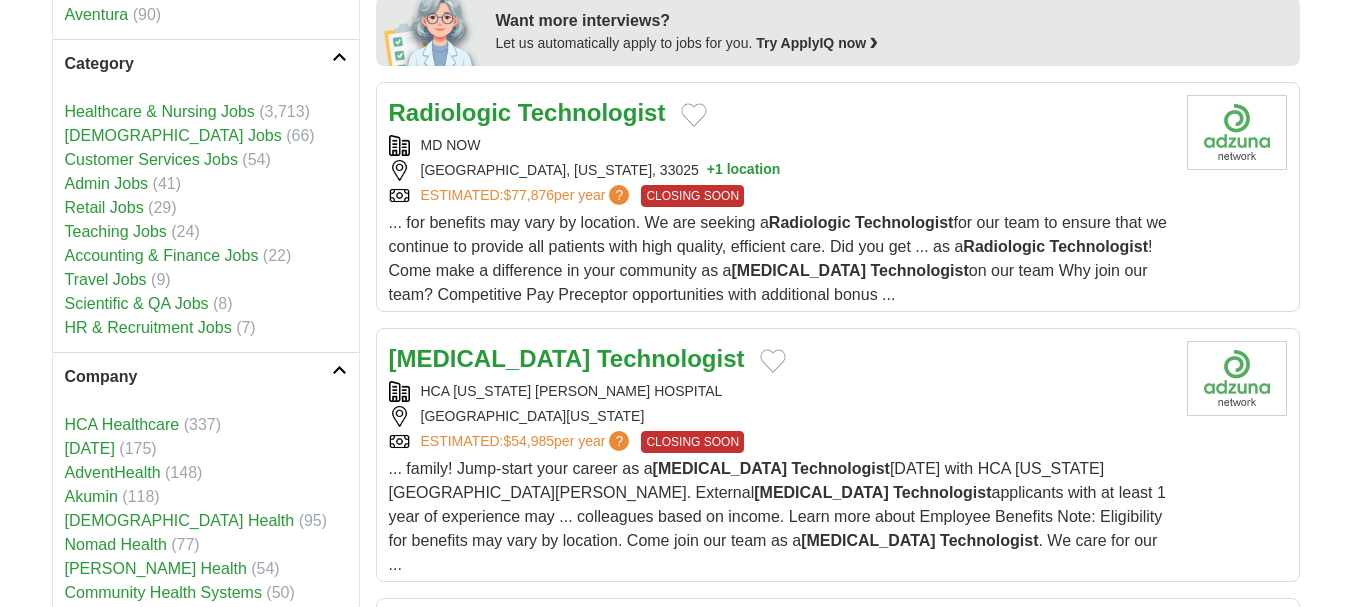 scroll, scrollTop: 1300, scrollLeft: 0, axis: vertical 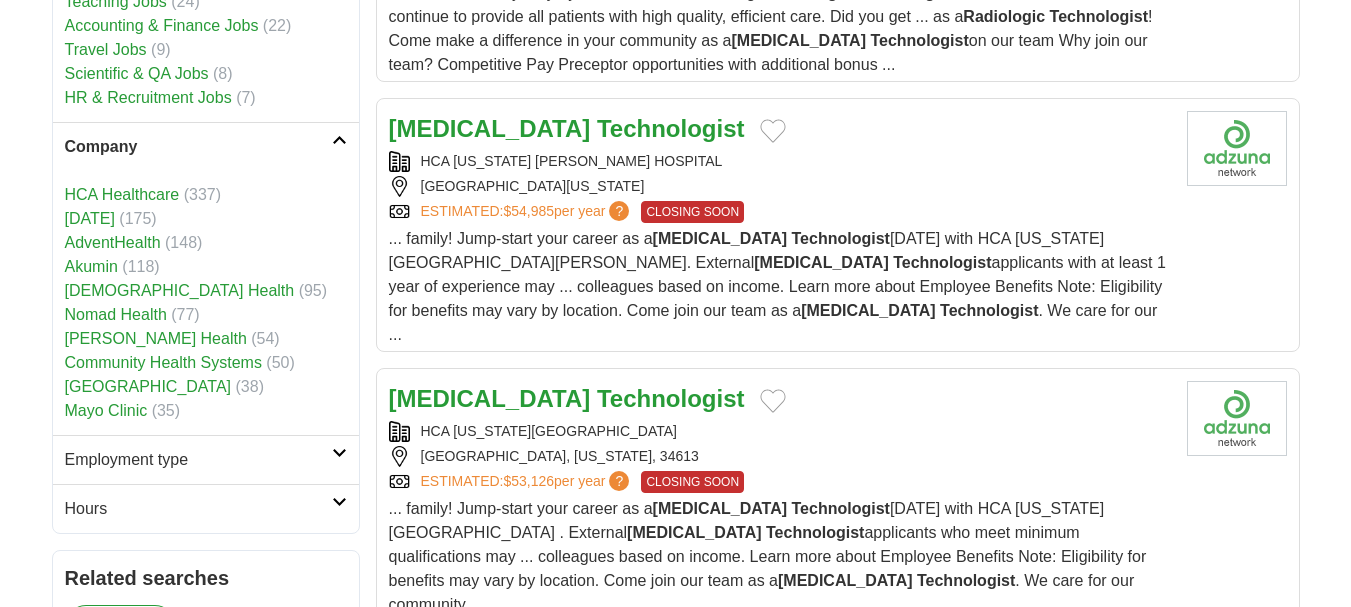 click on "Company" at bounding box center [198, 147] 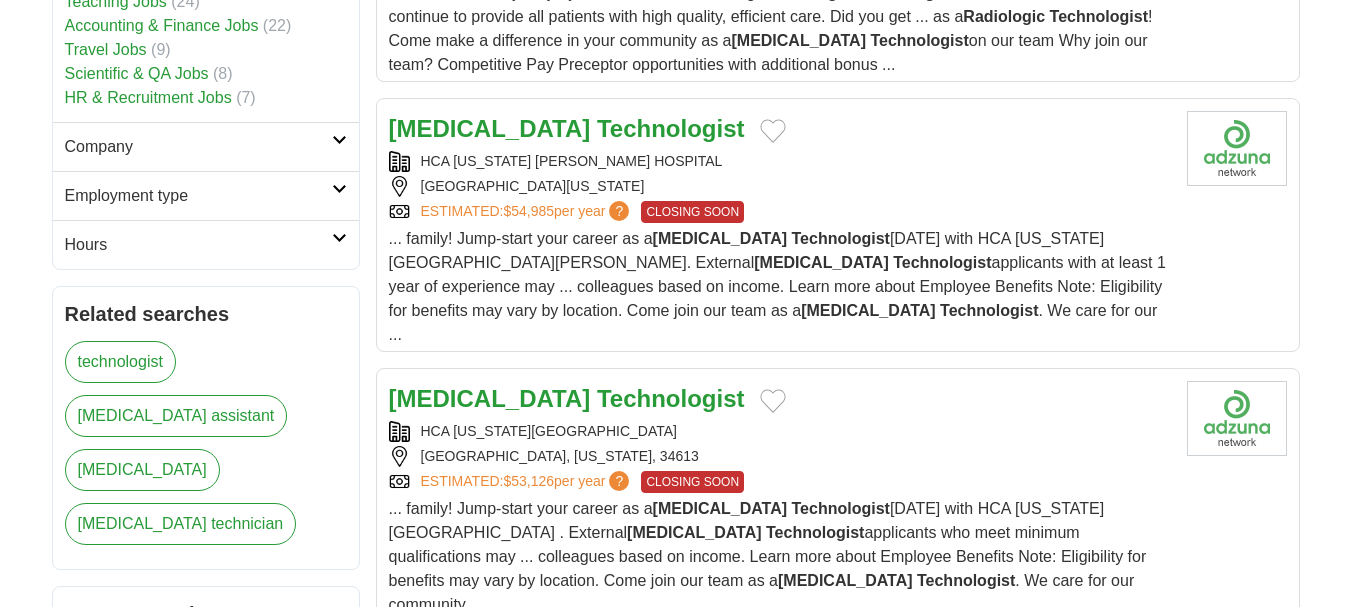 click on "Employment type" at bounding box center [198, 196] 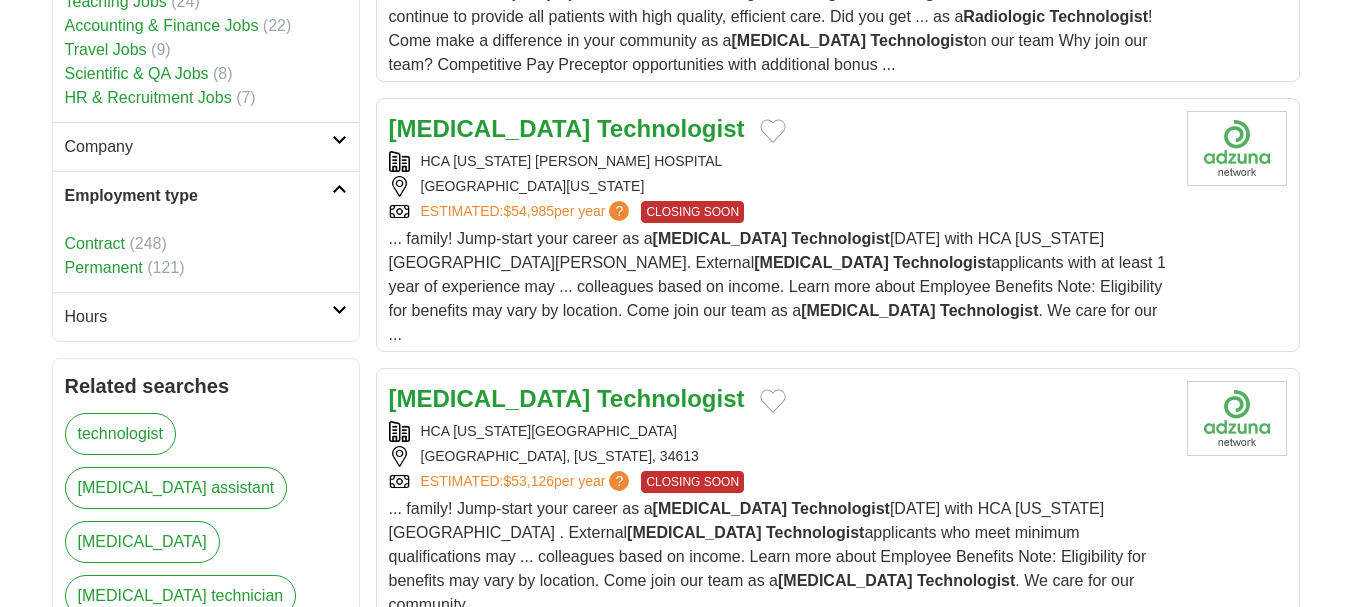 click on "Employment type" at bounding box center [198, 196] 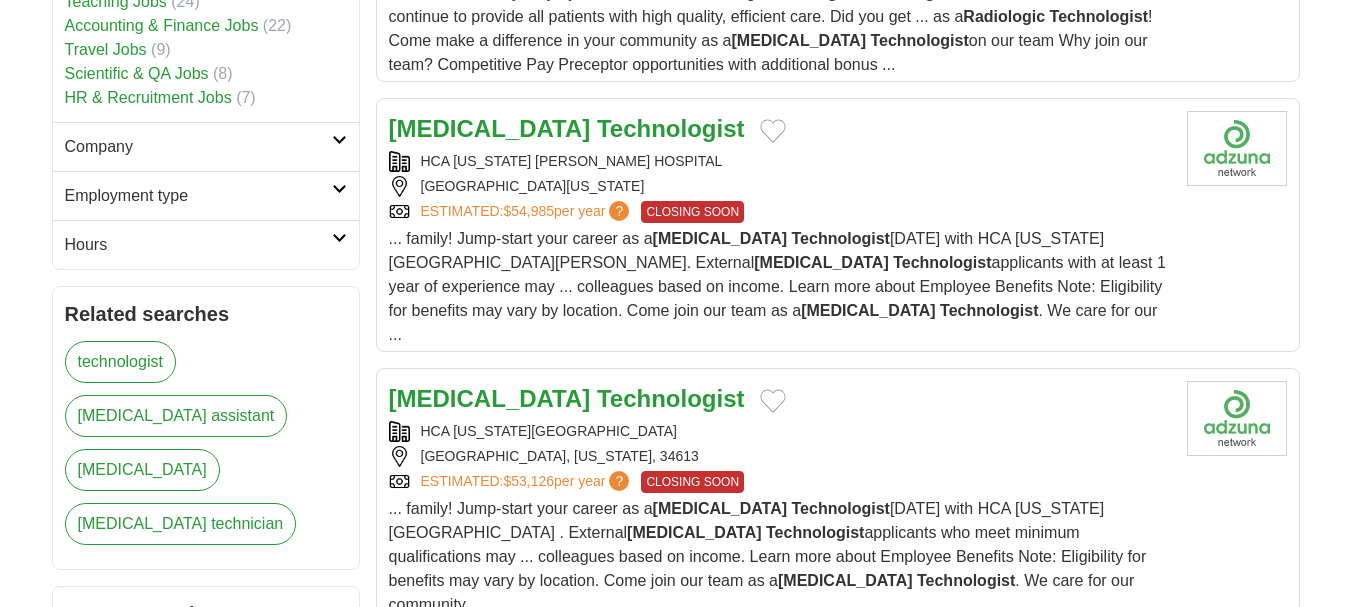 click on "Hours" at bounding box center (198, 245) 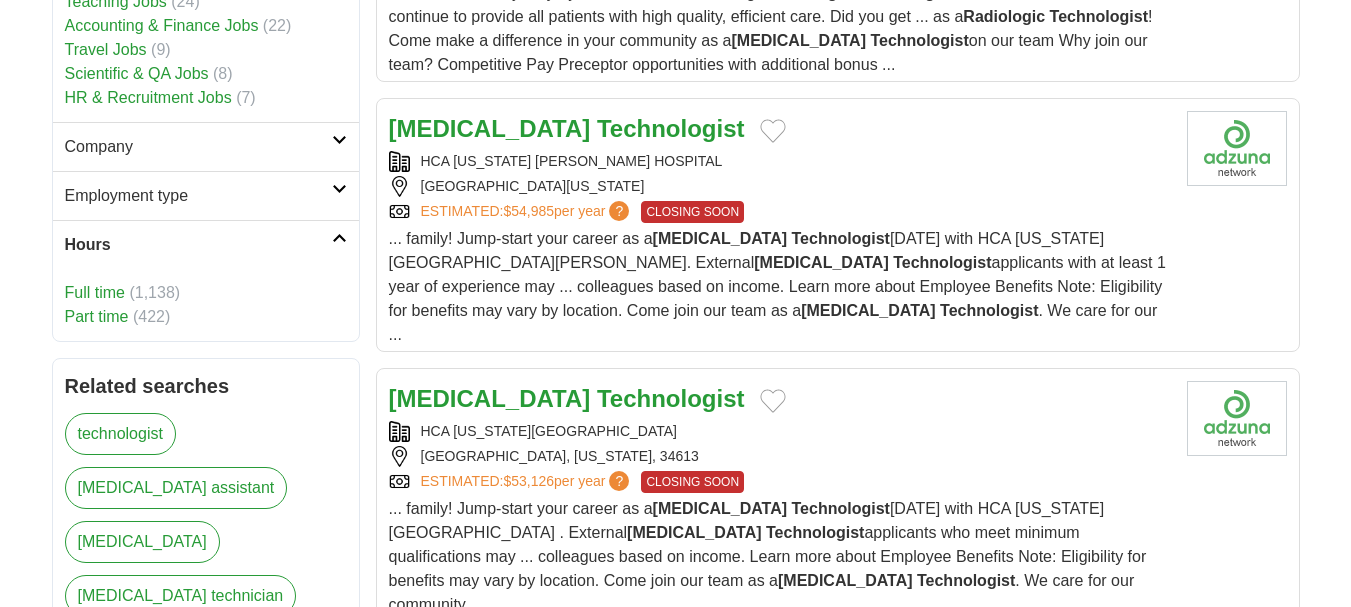 click on "Hours" at bounding box center (198, 245) 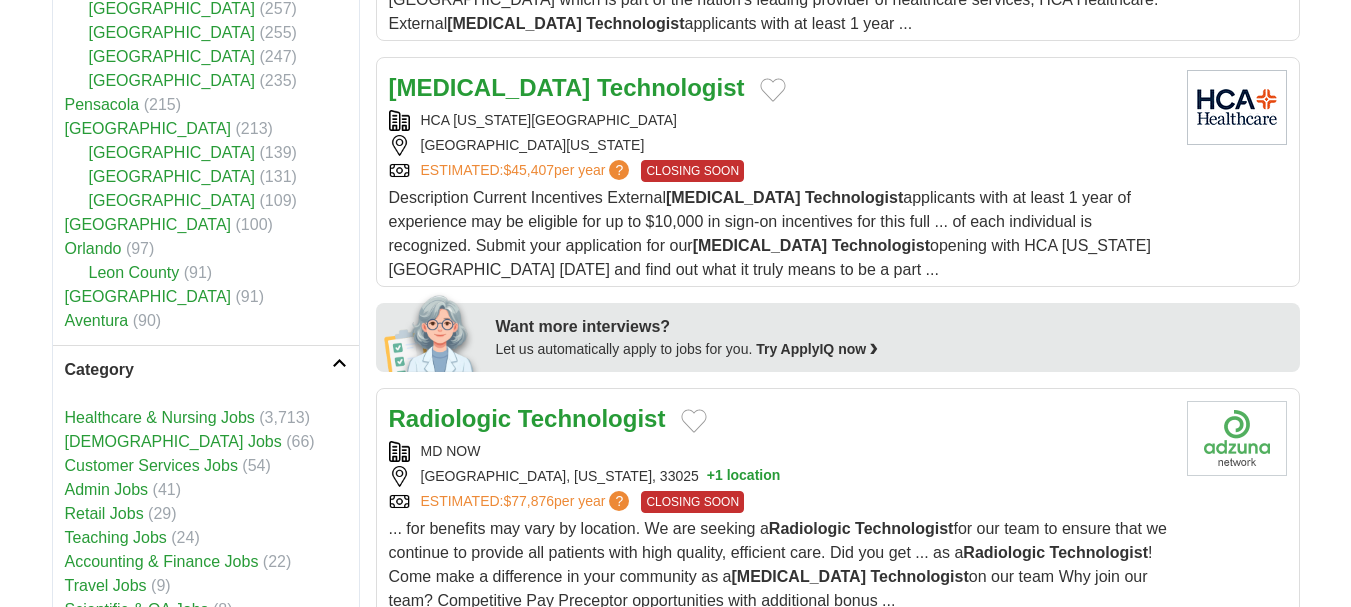 scroll, scrollTop: 500, scrollLeft: 0, axis: vertical 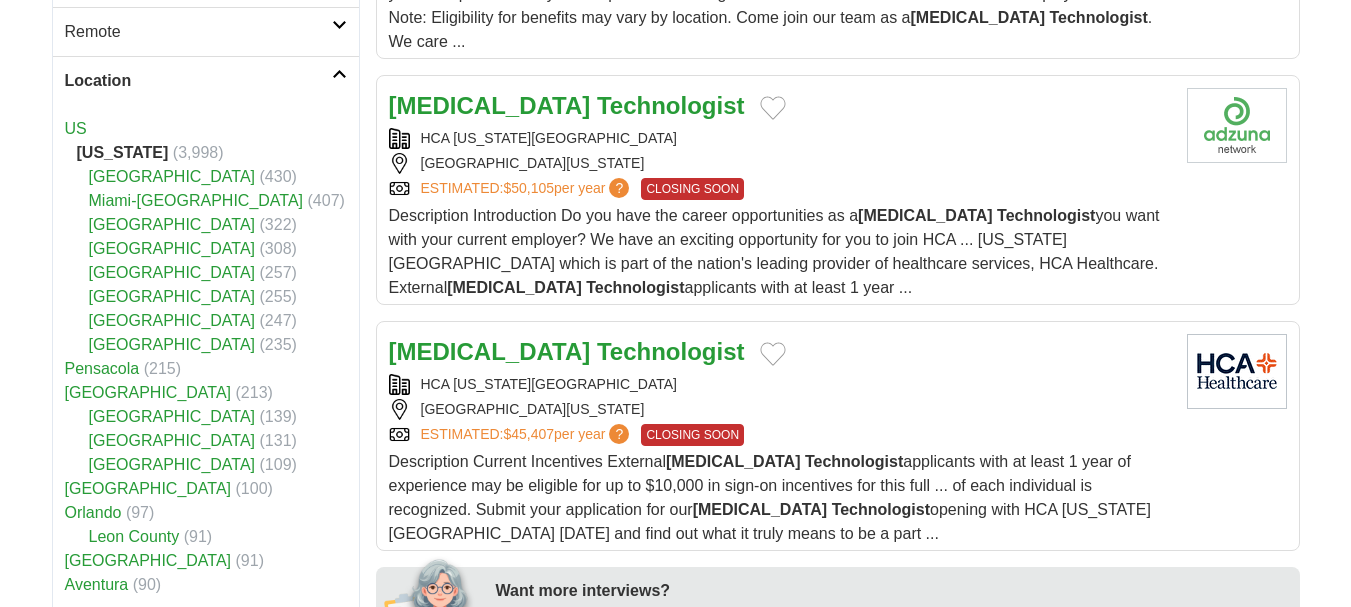 click on "Location" at bounding box center (198, 81) 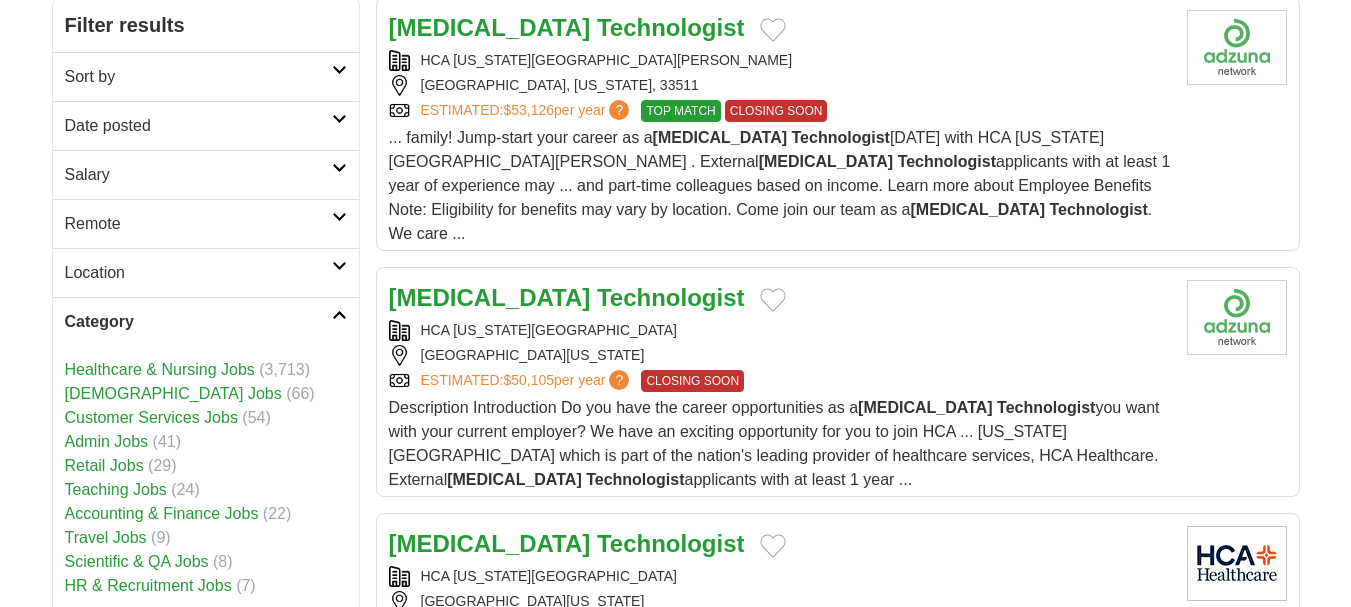 scroll, scrollTop: 300, scrollLeft: 0, axis: vertical 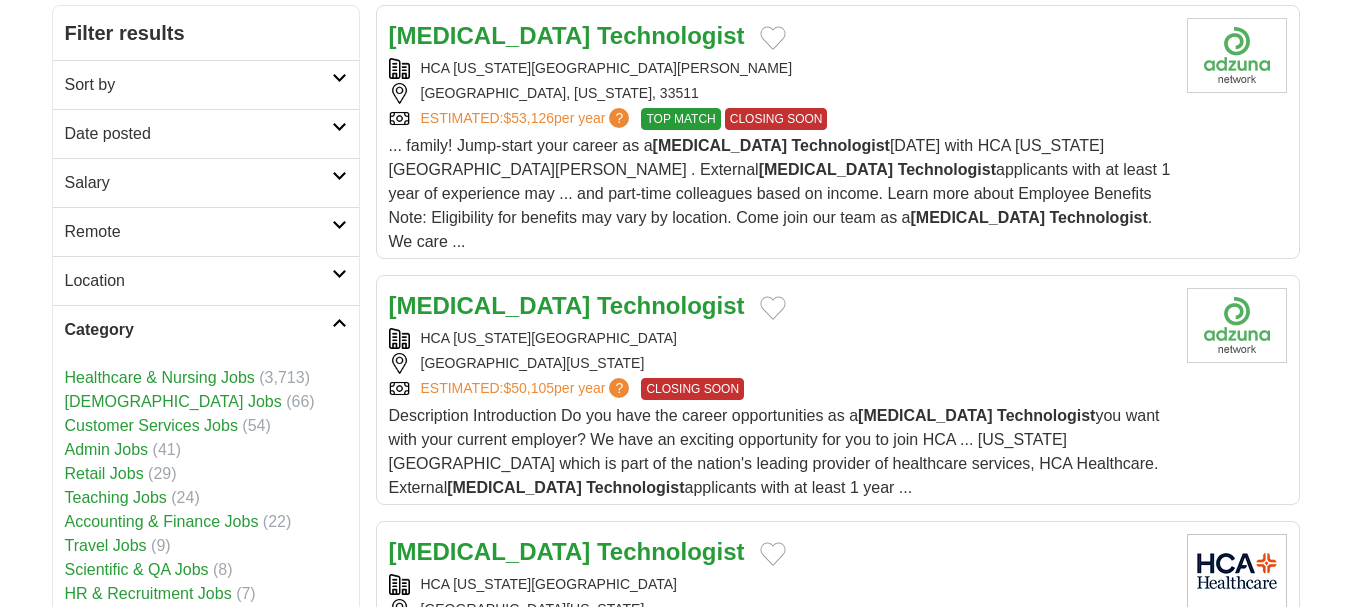 click on "Sort by" at bounding box center (198, 85) 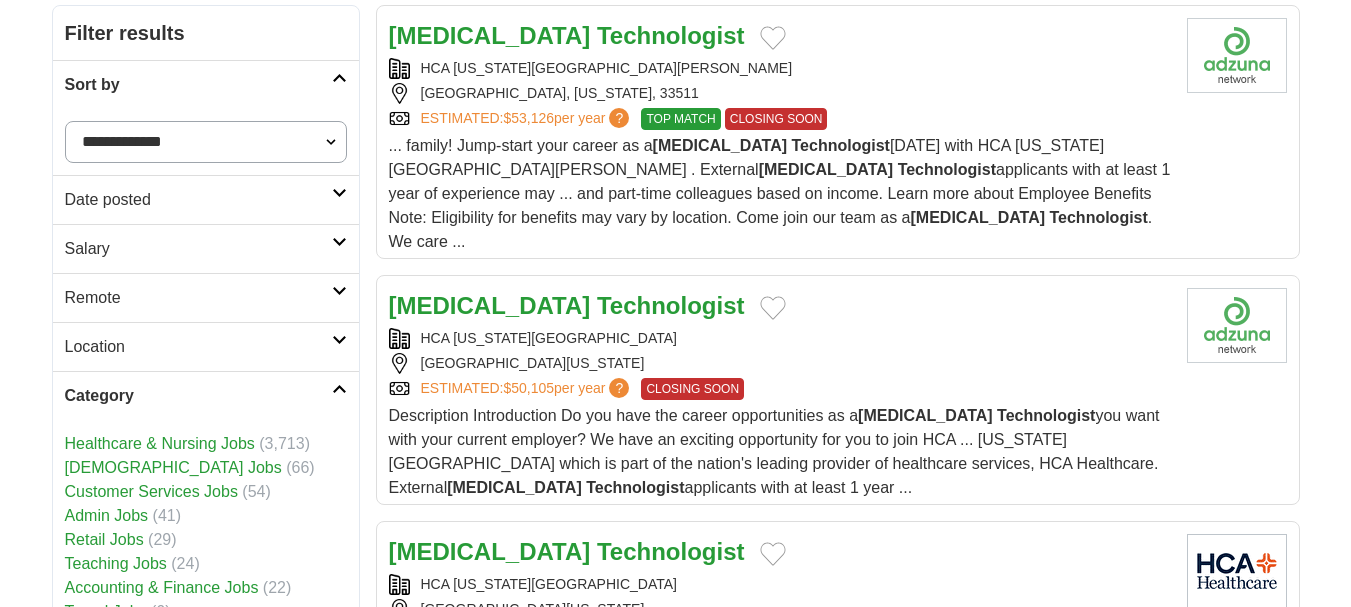 click on "Sort by" at bounding box center [198, 85] 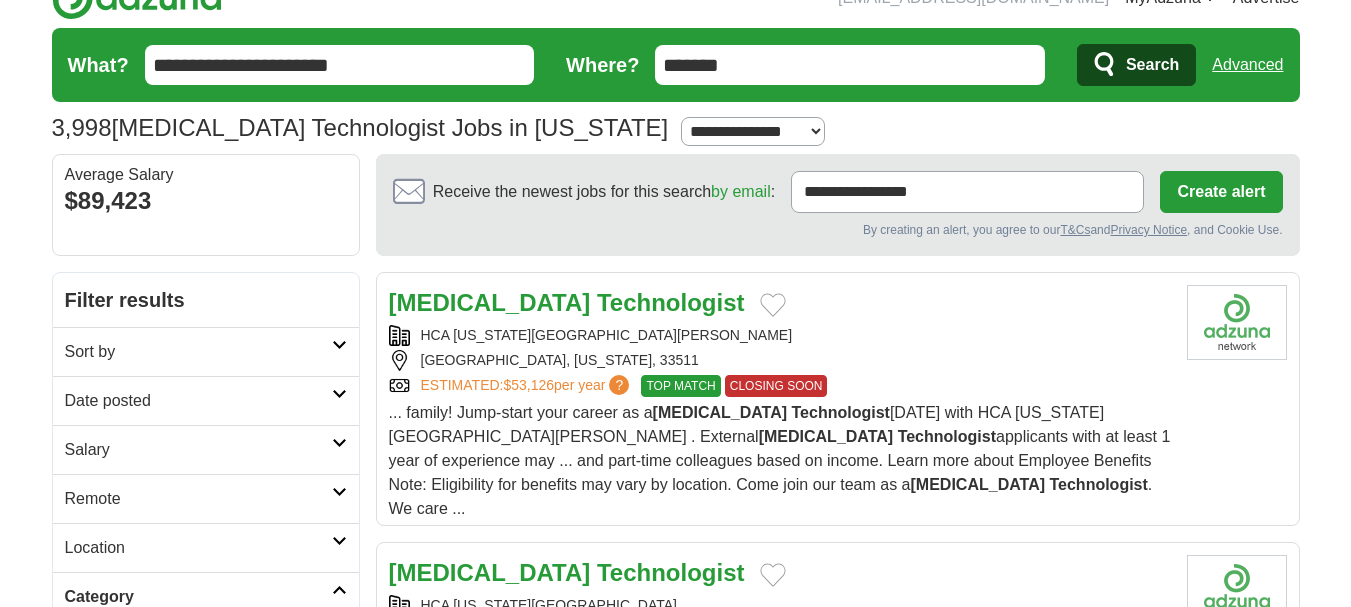 scroll, scrollTop: 0, scrollLeft: 0, axis: both 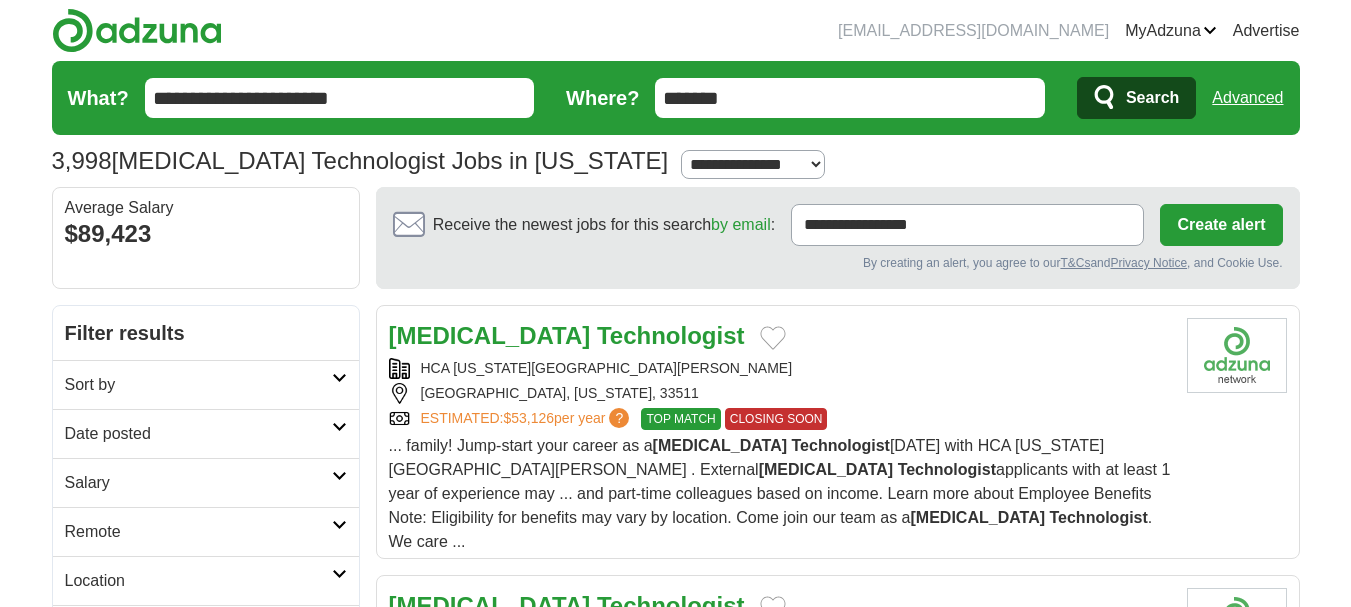 click on "**********" at bounding box center (340, 98) 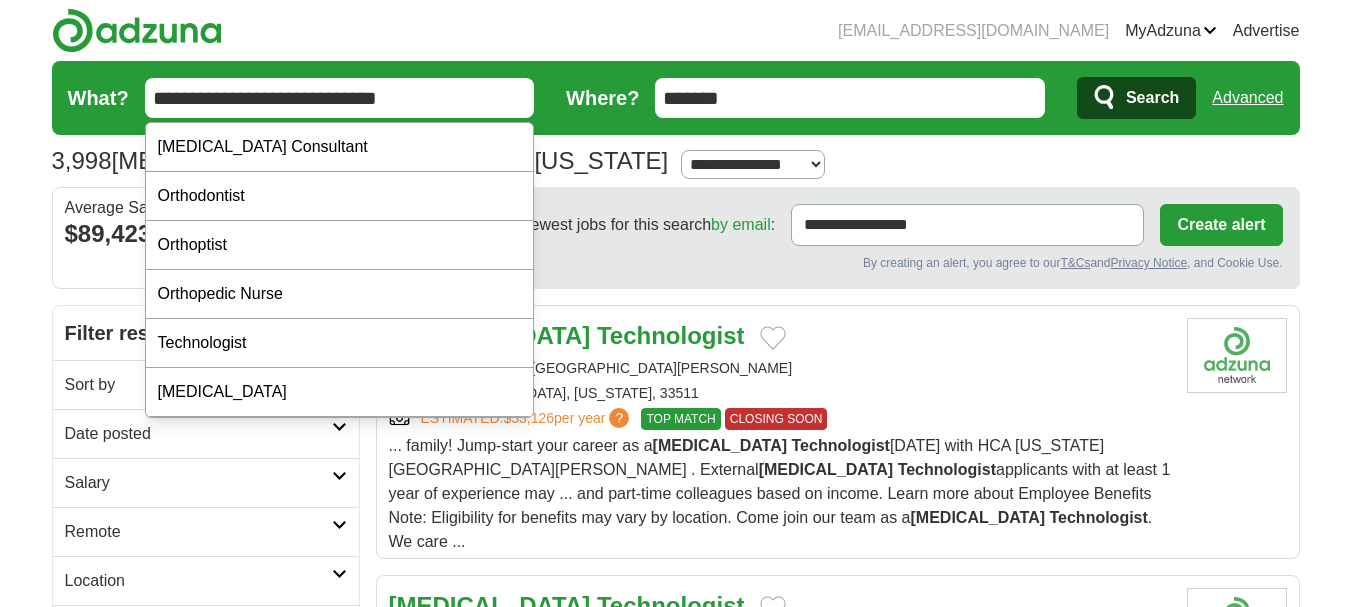 type on "**********" 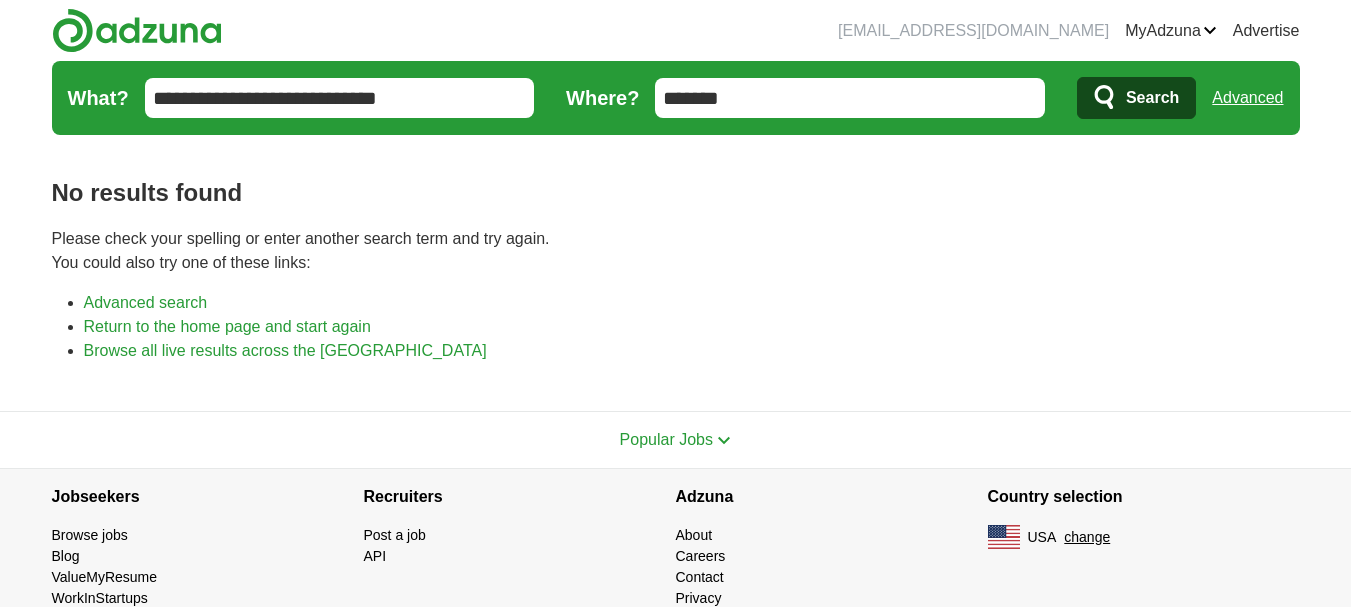 scroll, scrollTop: 0, scrollLeft: 0, axis: both 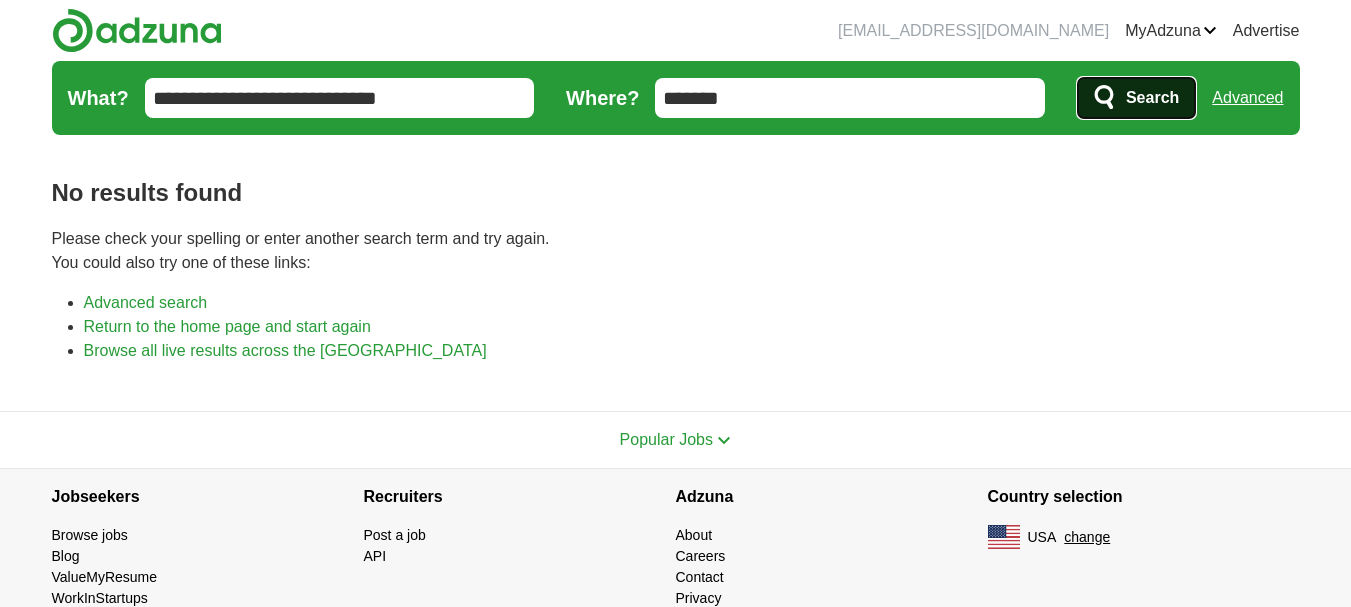 click on "Search" at bounding box center [1152, 98] 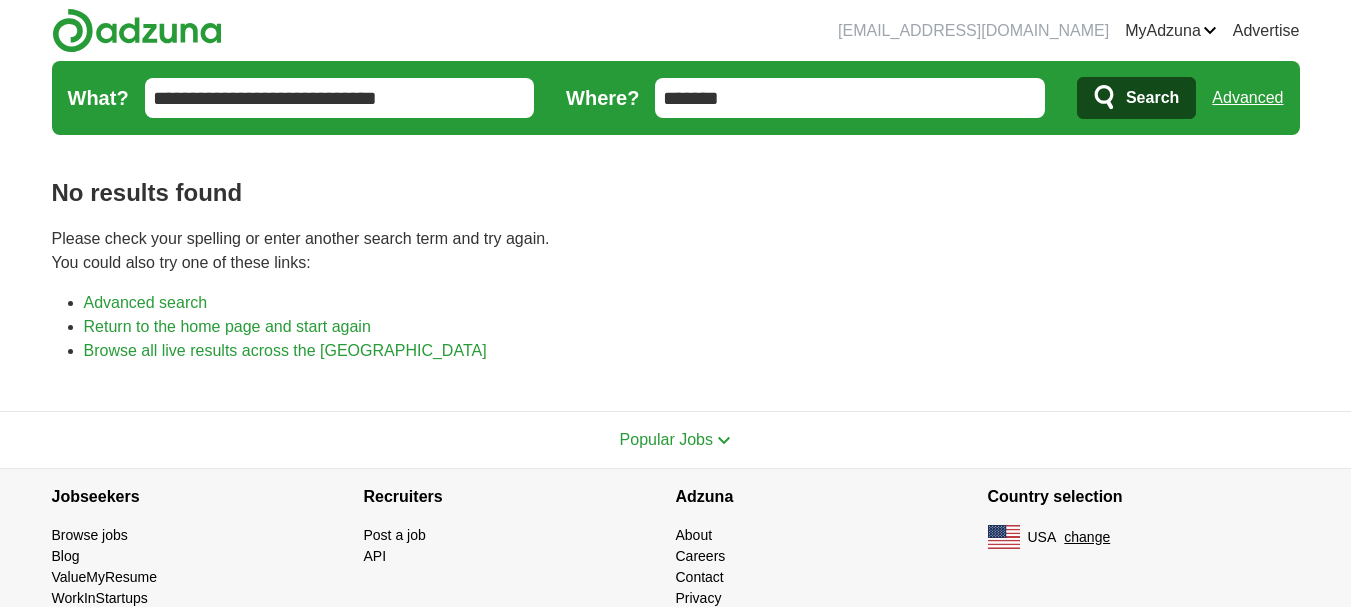 scroll, scrollTop: 0, scrollLeft: 0, axis: both 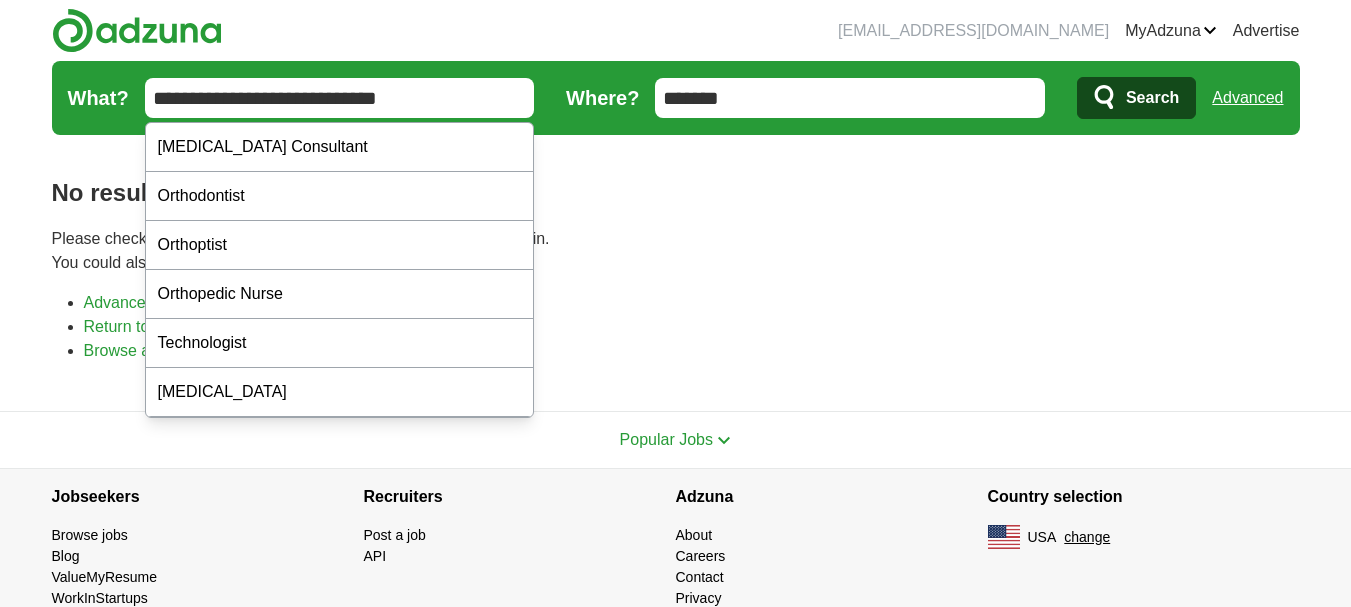 click on "**********" at bounding box center (340, 98) 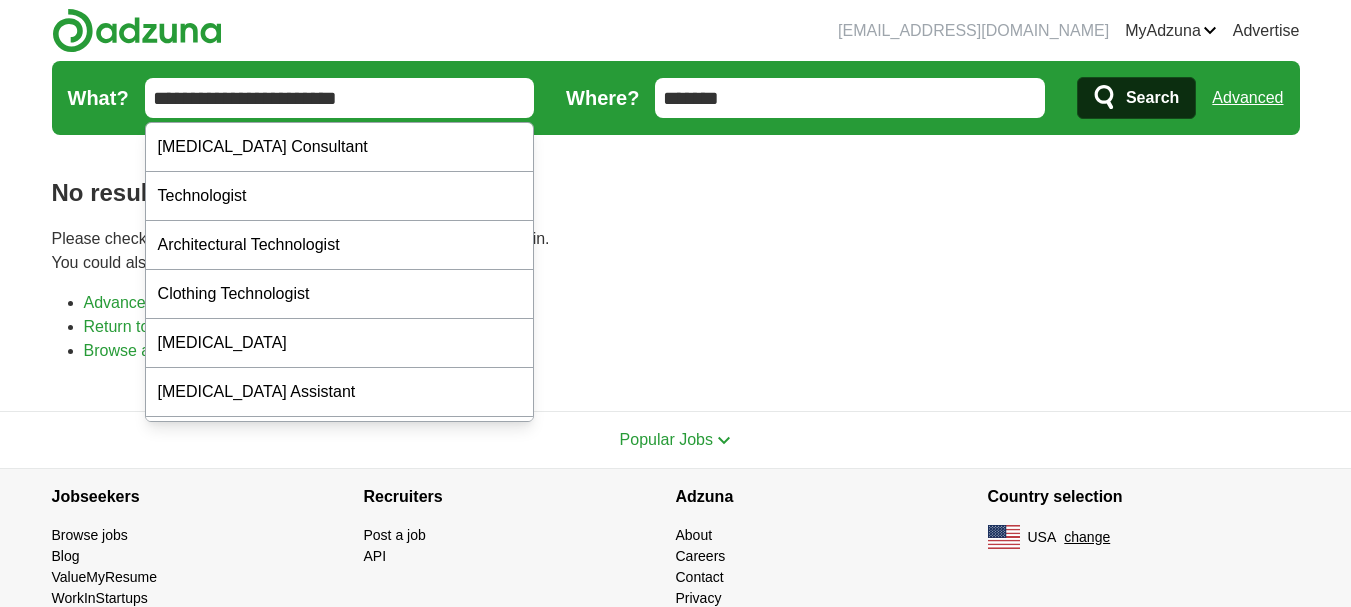 type on "**********" 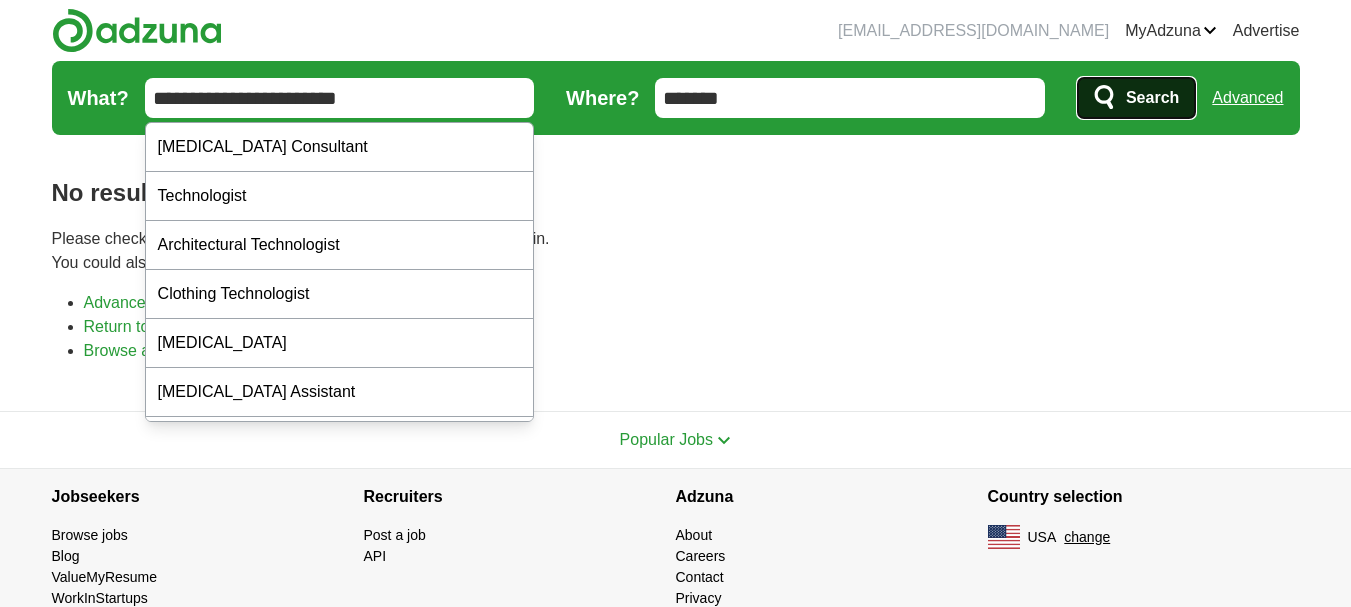 click on "Search" at bounding box center [1152, 98] 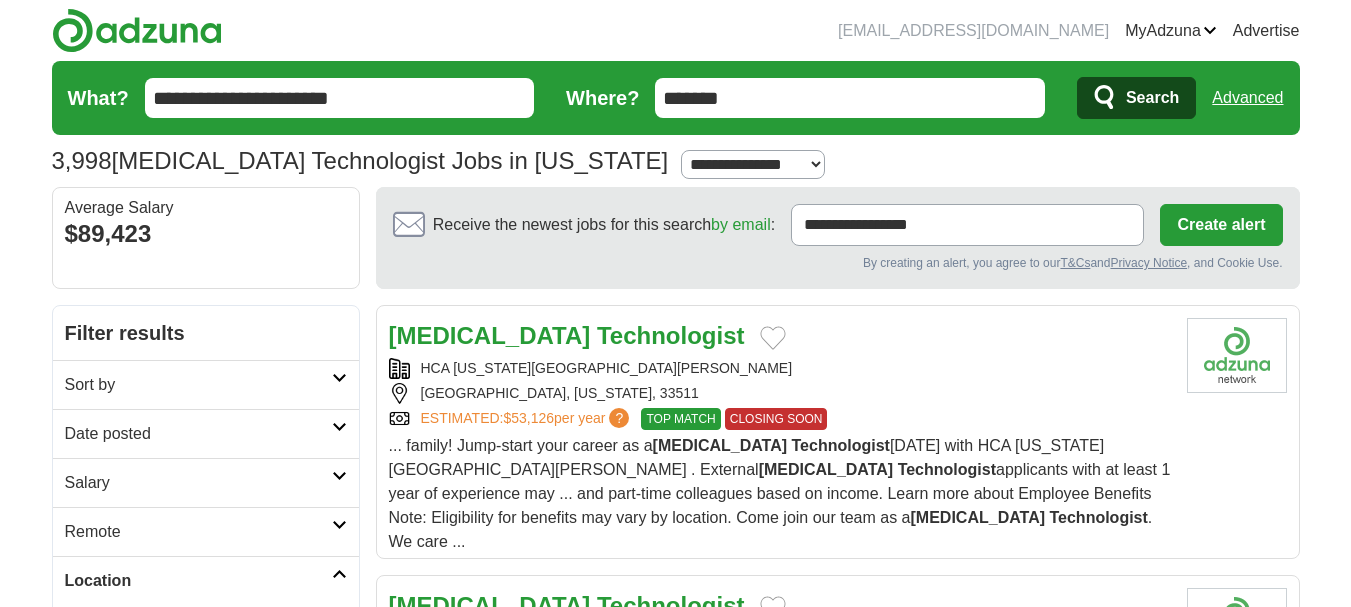 scroll, scrollTop: 100, scrollLeft: 0, axis: vertical 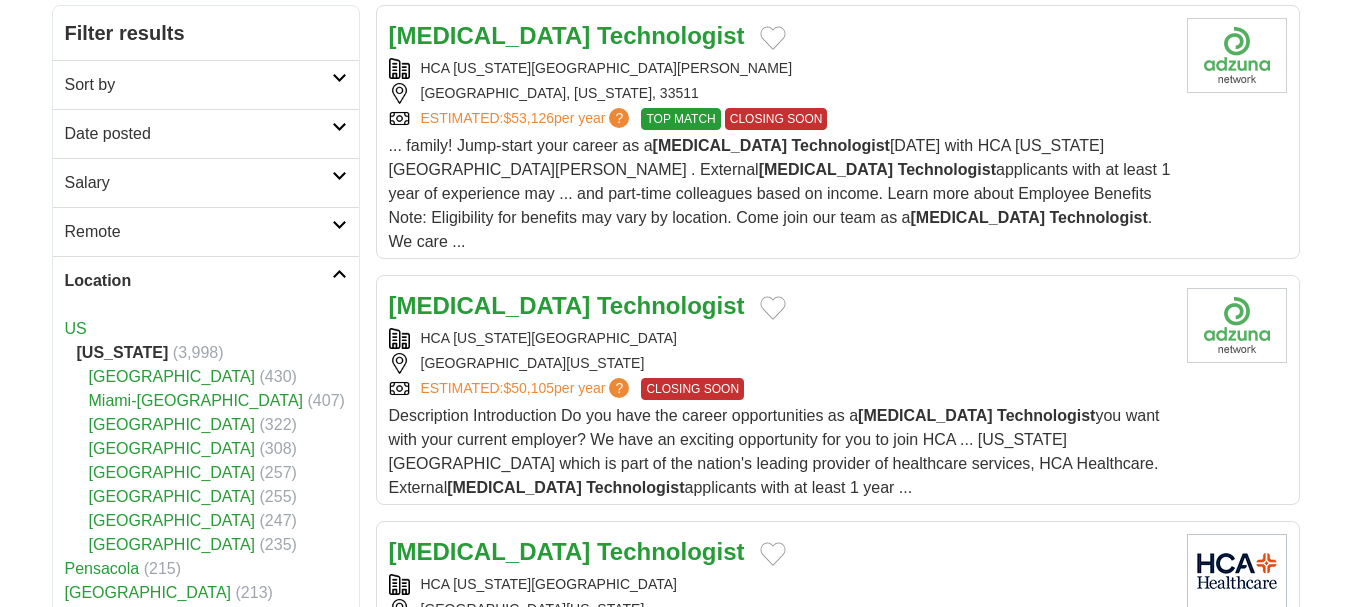 click on "Remote" at bounding box center [198, 232] 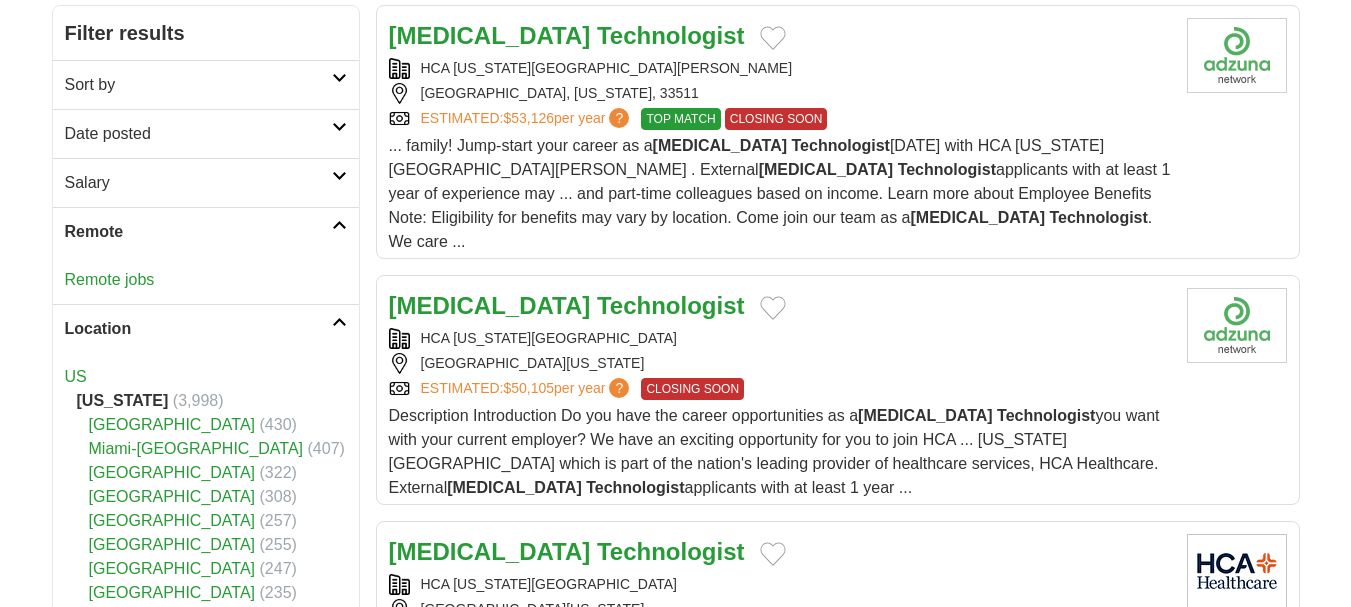 click on "Remote" at bounding box center [198, 232] 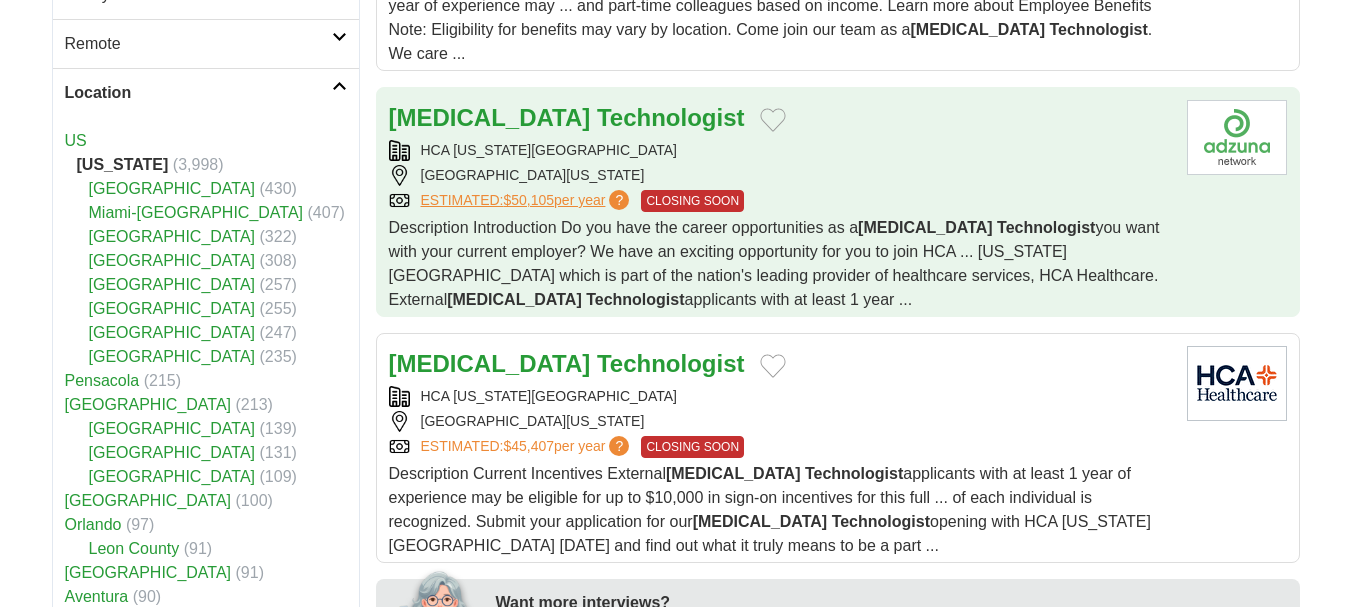 scroll, scrollTop: 600, scrollLeft: 0, axis: vertical 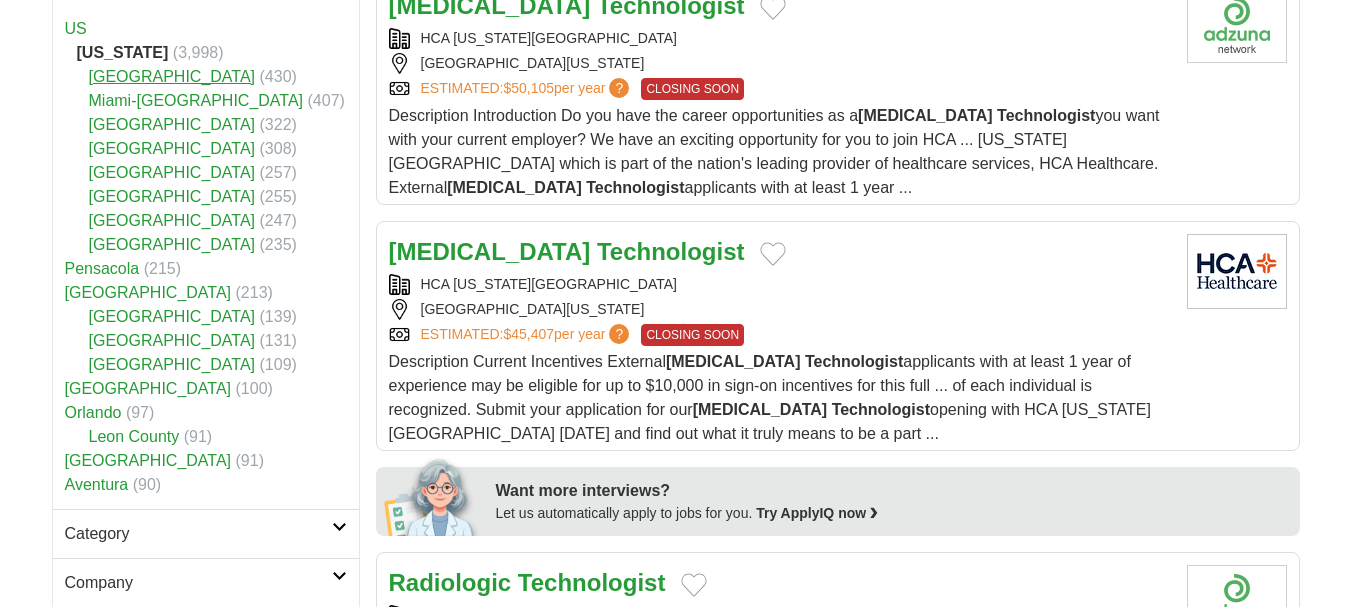 click on "[GEOGRAPHIC_DATA]" at bounding box center (172, 76) 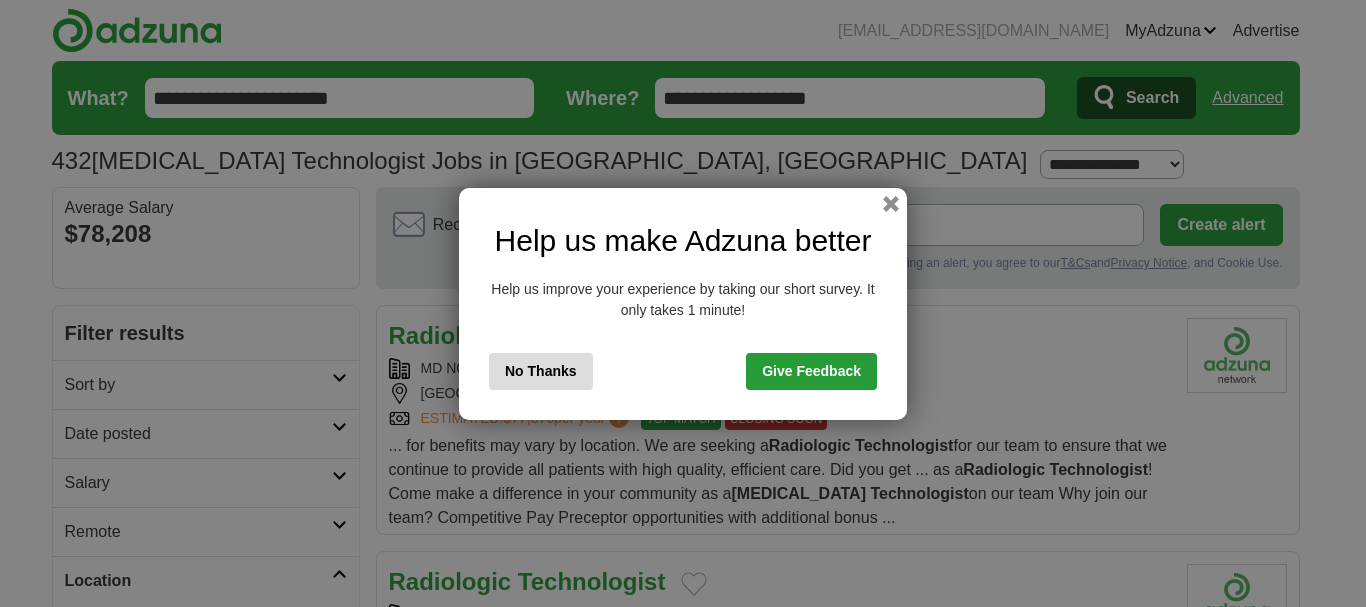 scroll, scrollTop: 0, scrollLeft: 0, axis: both 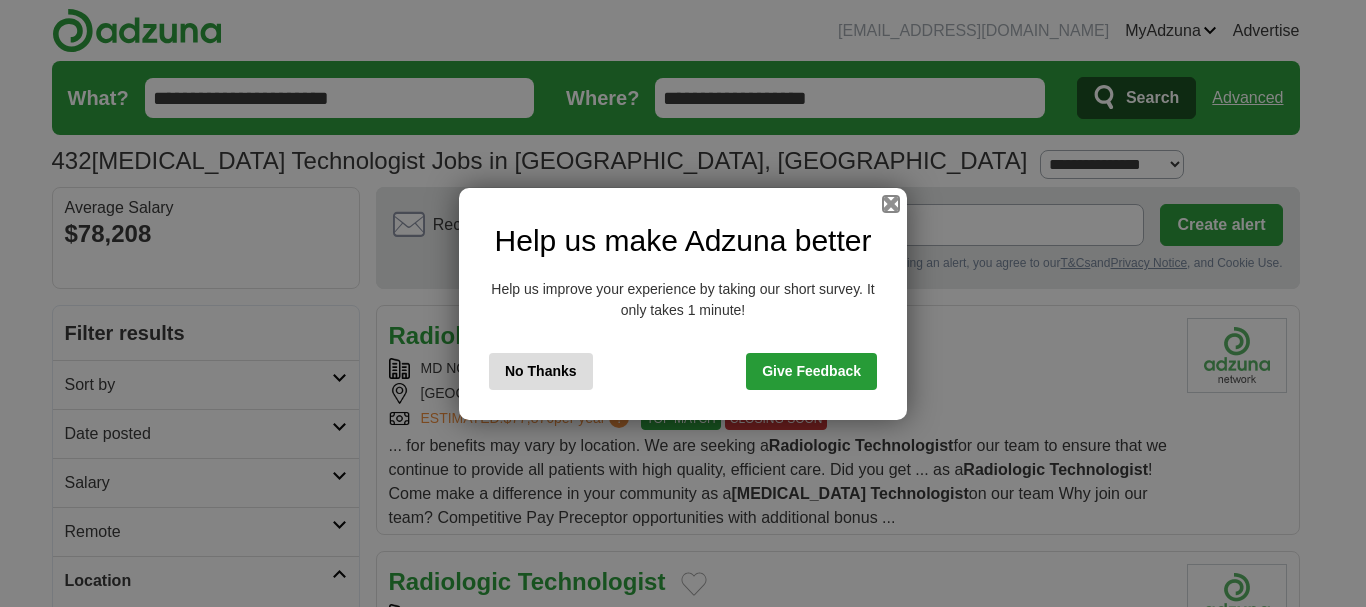 click at bounding box center (891, 204) 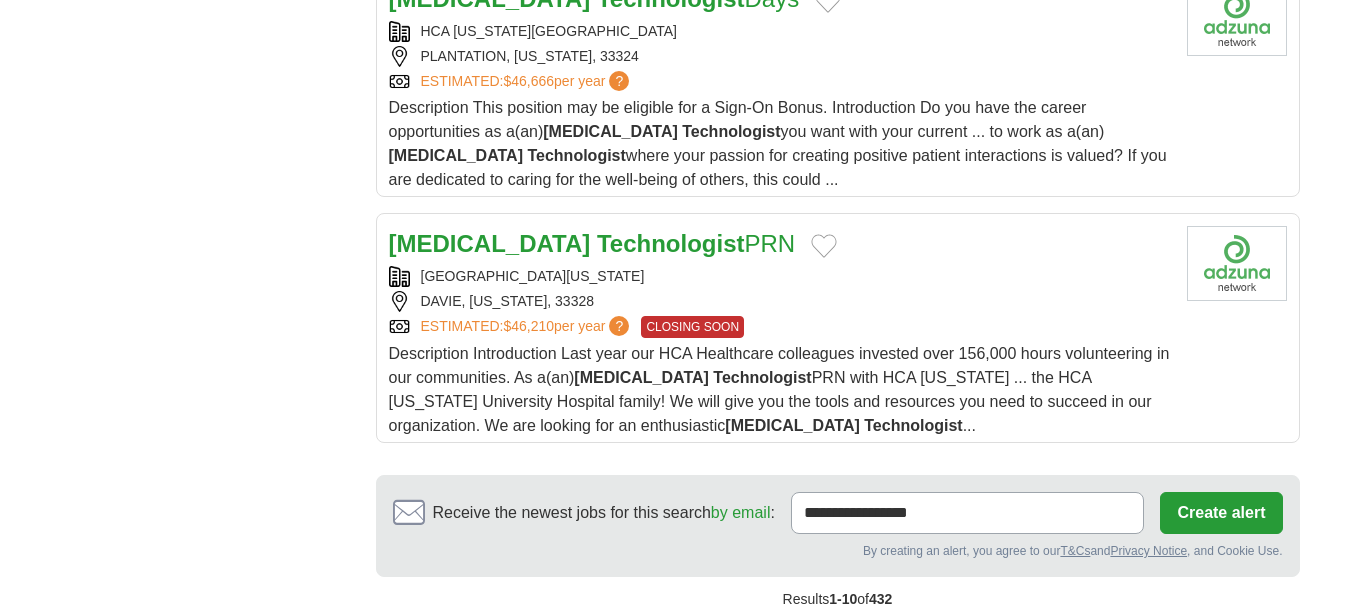 scroll, scrollTop: 2600, scrollLeft: 0, axis: vertical 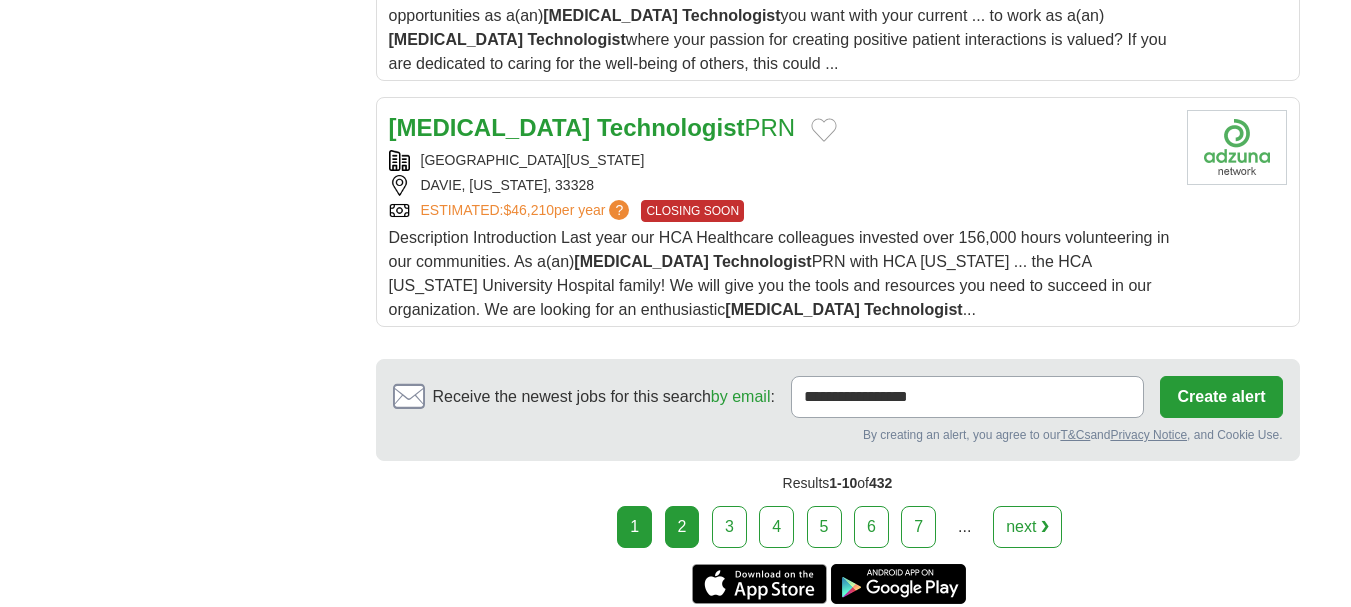 click on "2" at bounding box center [682, 527] 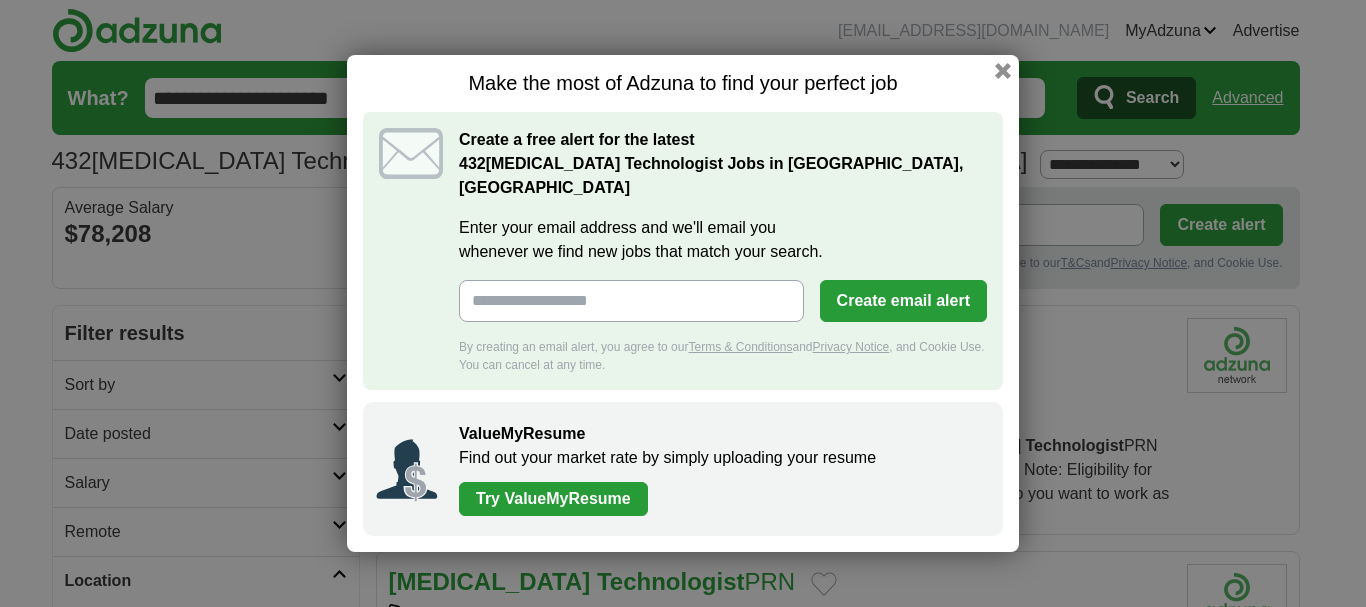 scroll, scrollTop: 0, scrollLeft: 0, axis: both 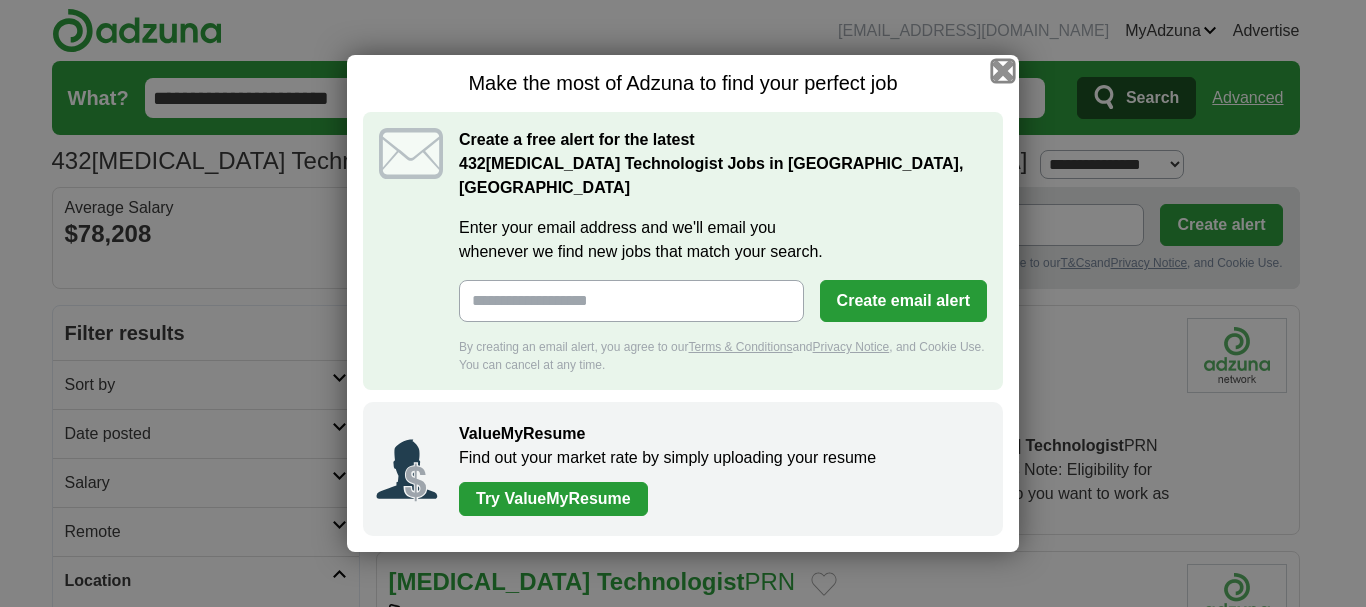 click at bounding box center [1003, 71] 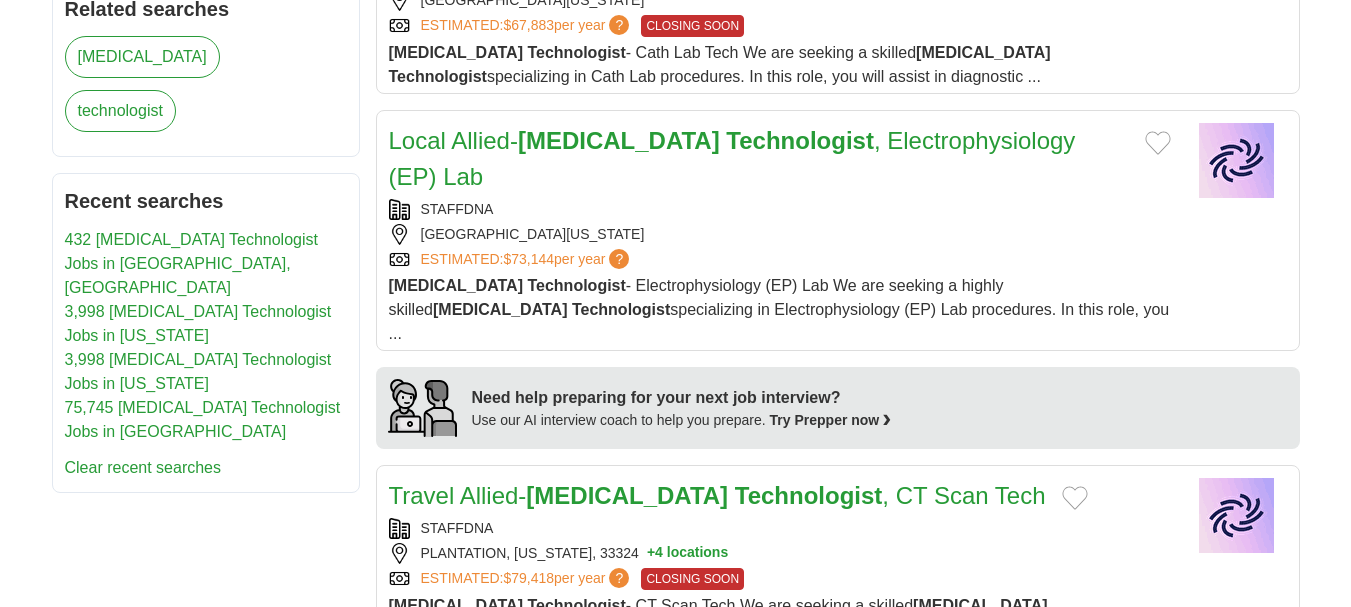 scroll, scrollTop: 1300, scrollLeft: 0, axis: vertical 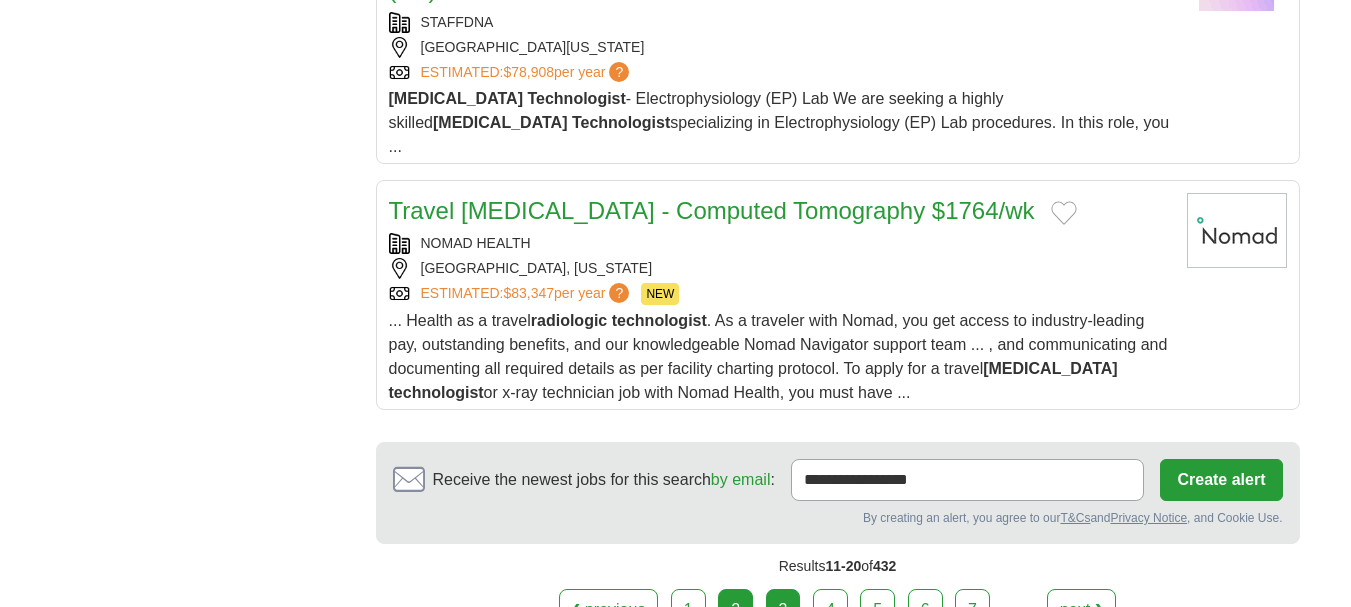 click on "3" at bounding box center (783, 610) 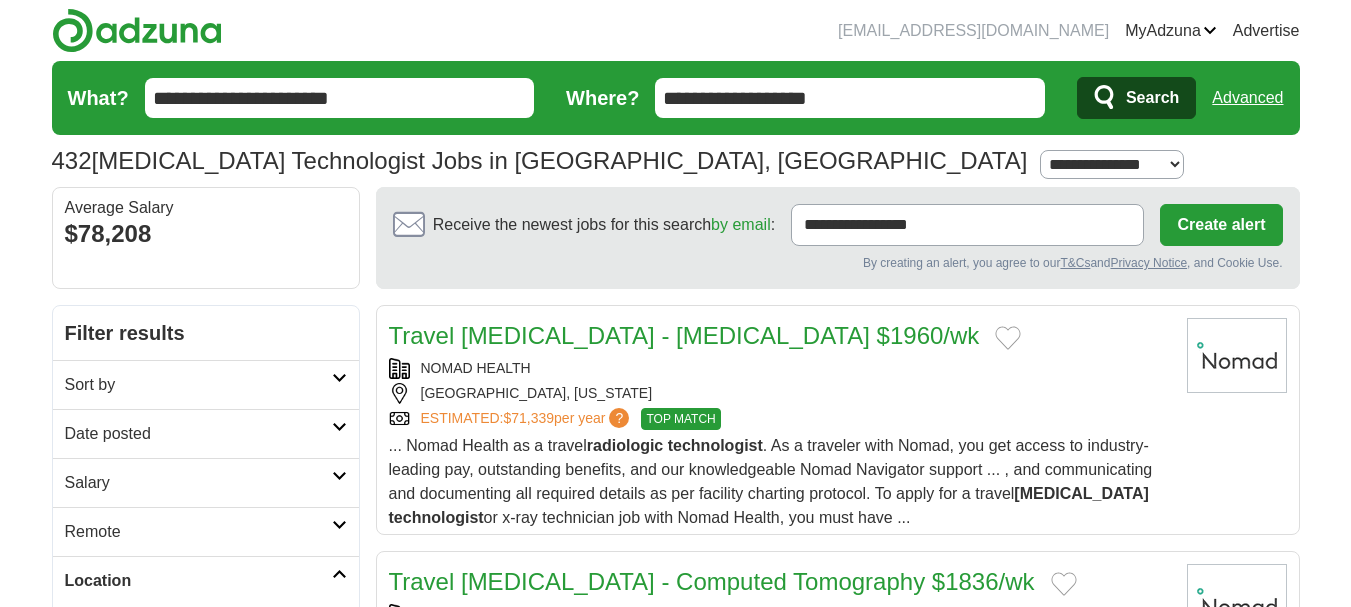 scroll, scrollTop: 353, scrollLeft: 0, axis: vertical 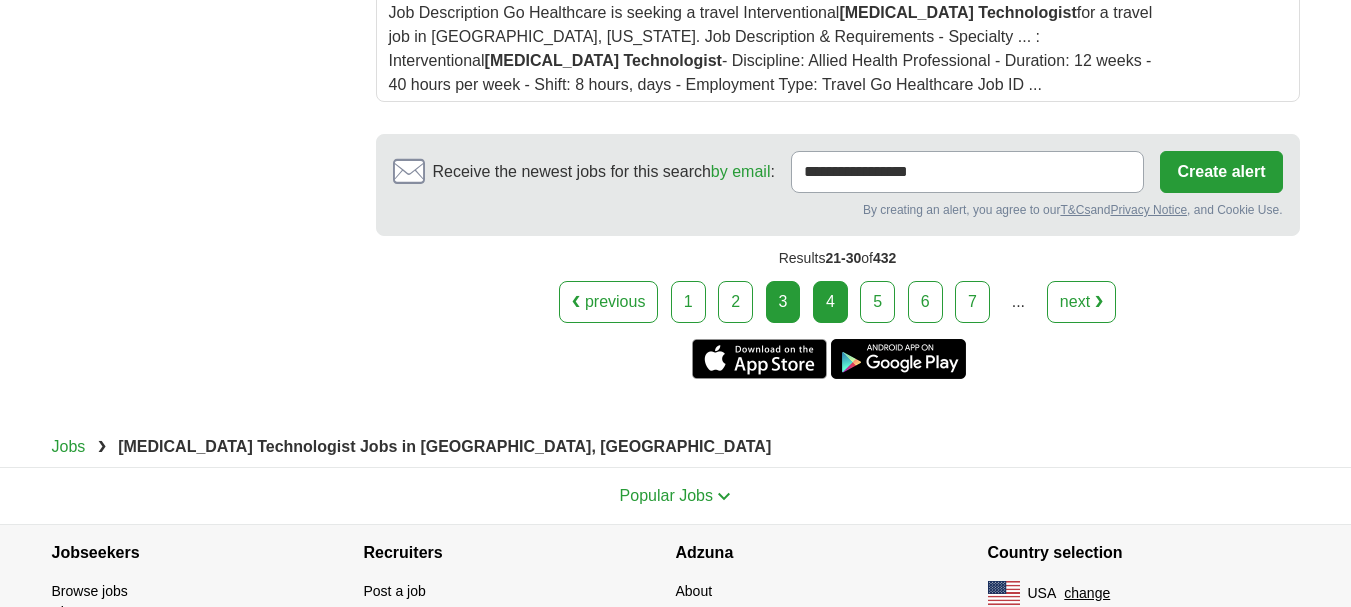 click on "4" at bounding box center (830, 302) 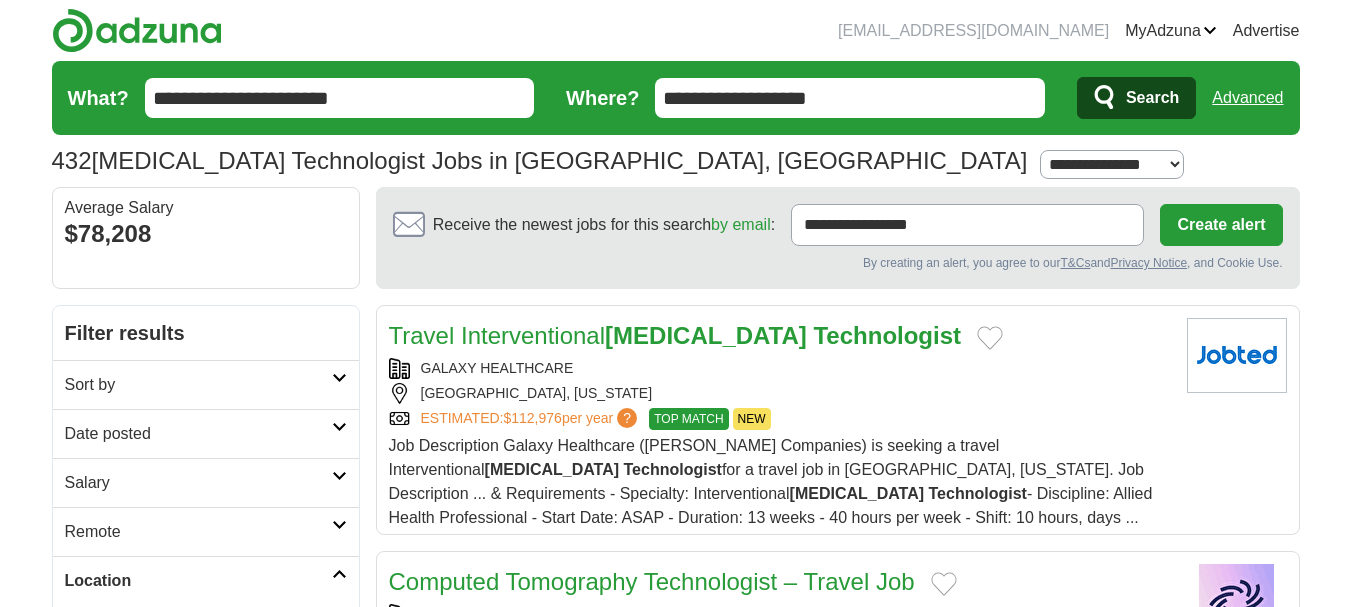 scroll, scrollTop: 300, scrollLeft: 0, axis: vertical 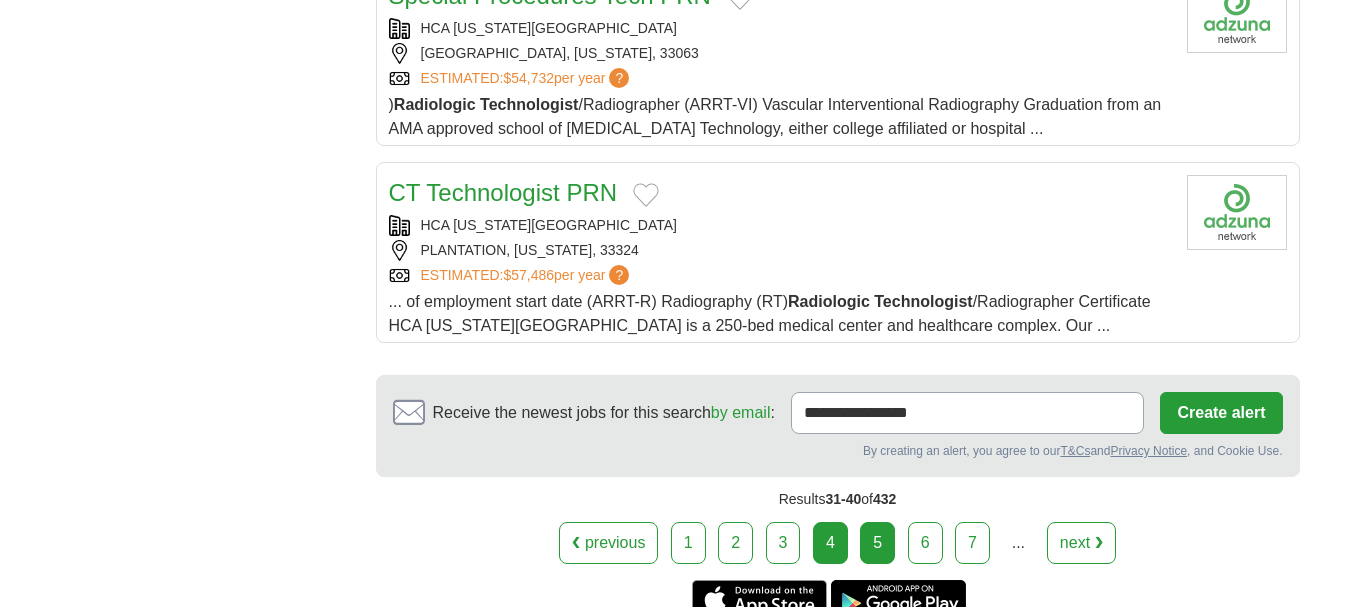 click on "5" at bounding box center (877, 543) 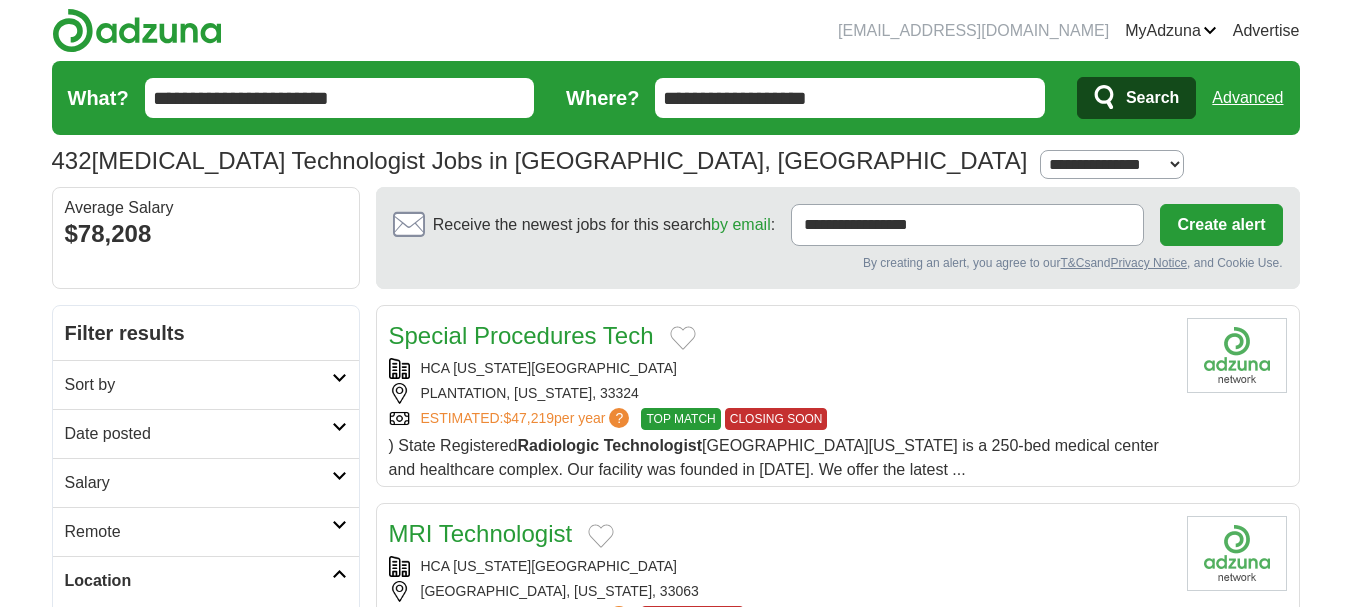 scroll, scrollTop: 400, scrollLeft: 0, axis: vertical 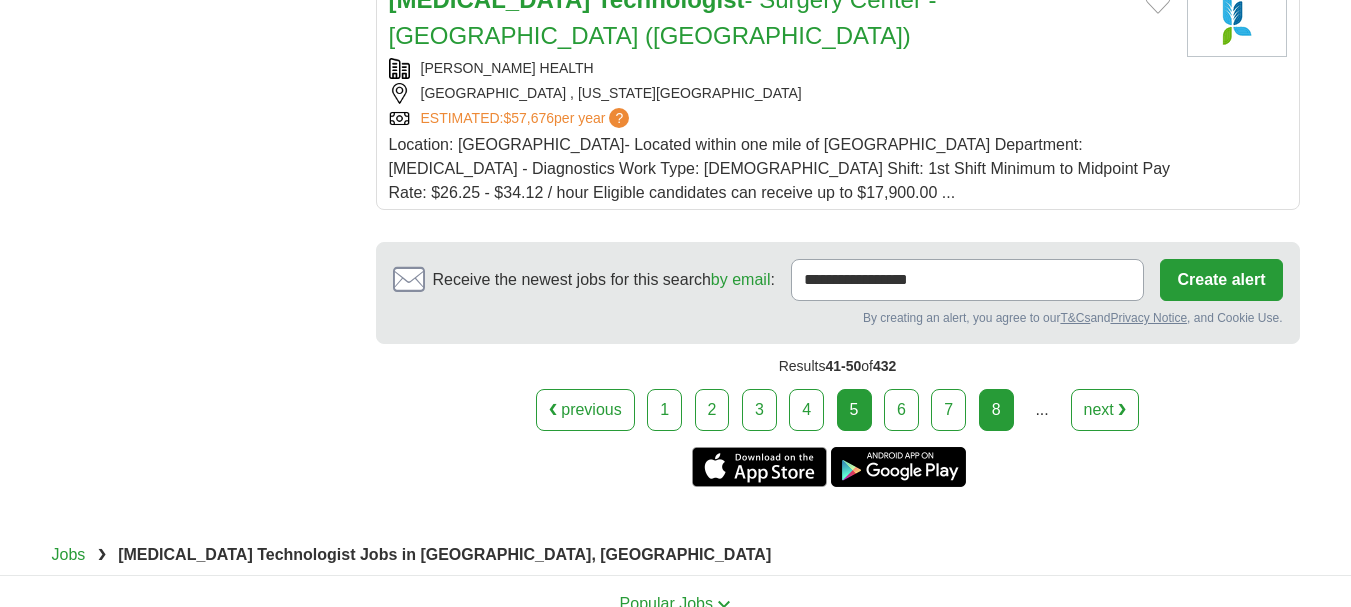 click on "8" at bounding box center (996, 410) 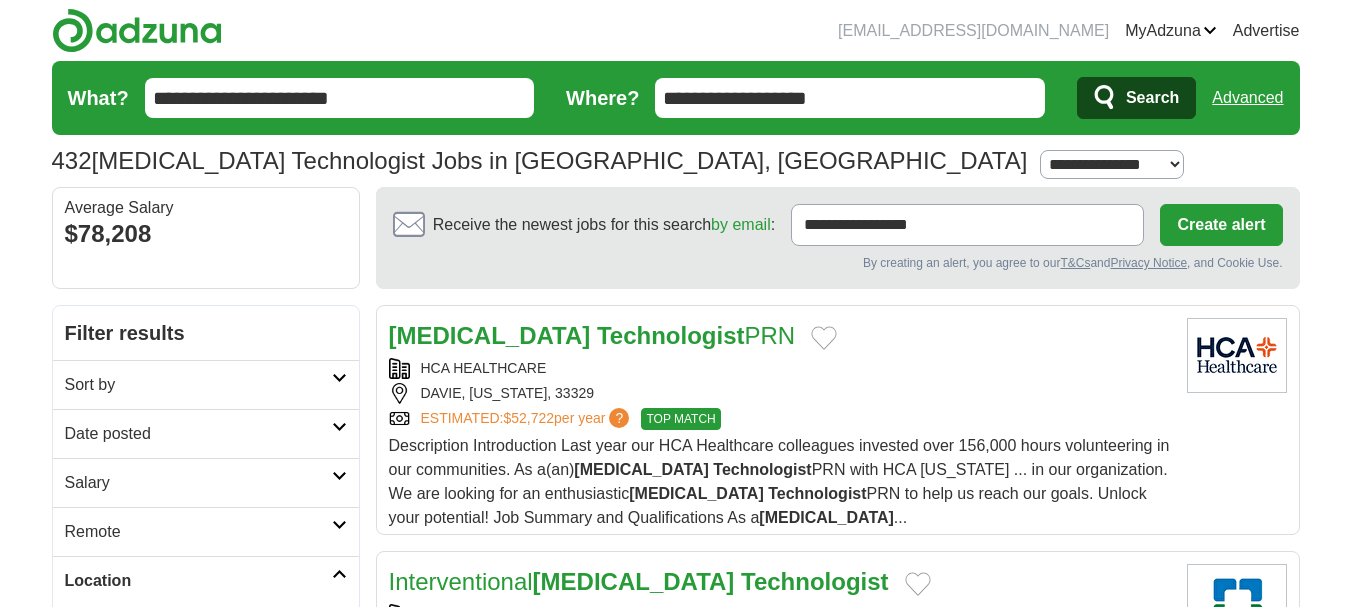 scroll, scrollTop: 300, scrollLeft: 0, axis: vertical 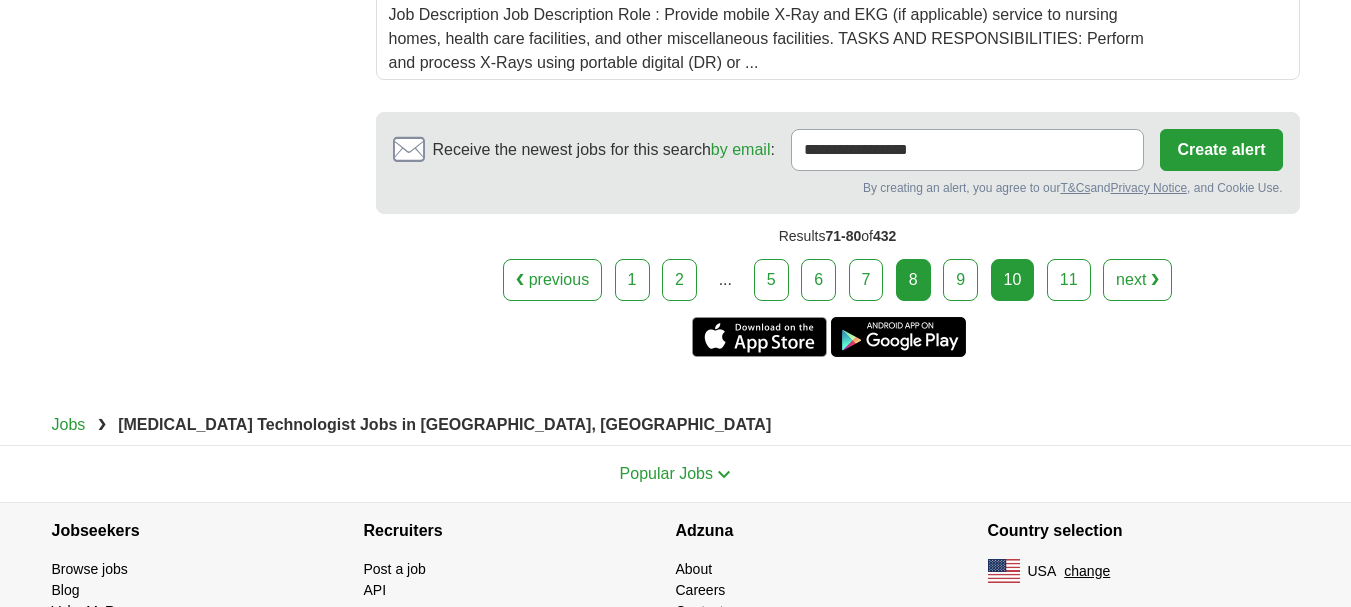 click on "10" at bounding box center (1013, 280) 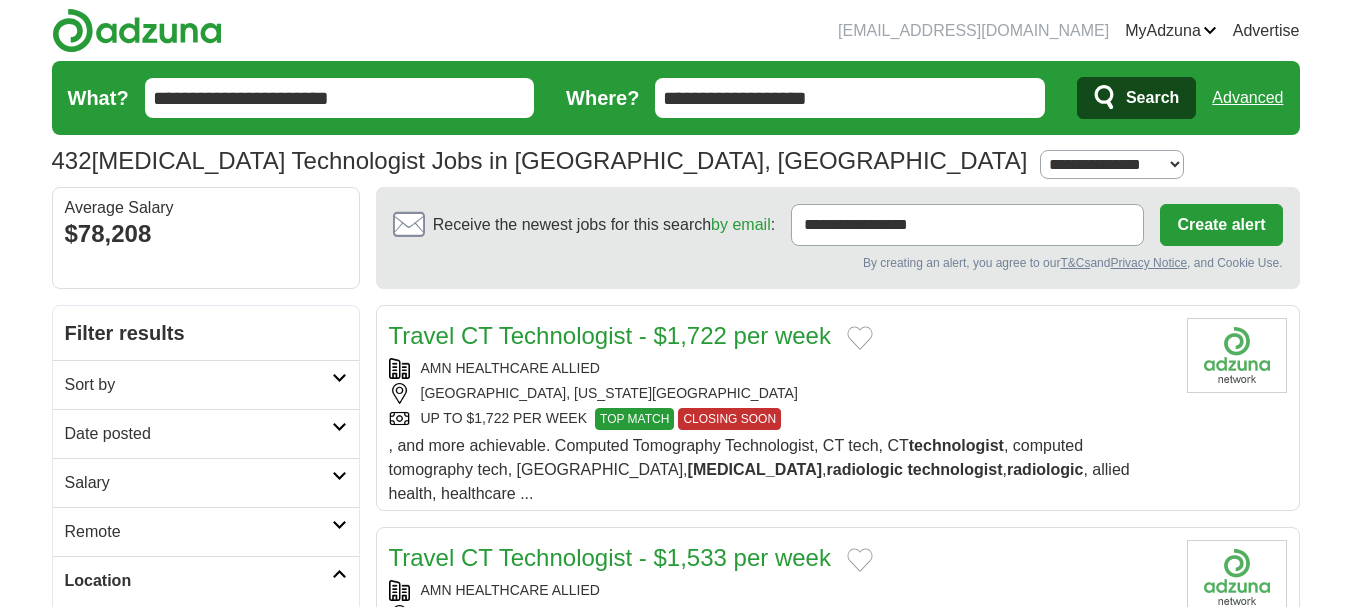 scroll, scrollTop: 400, scrollLeft: 0, axis: vertical 